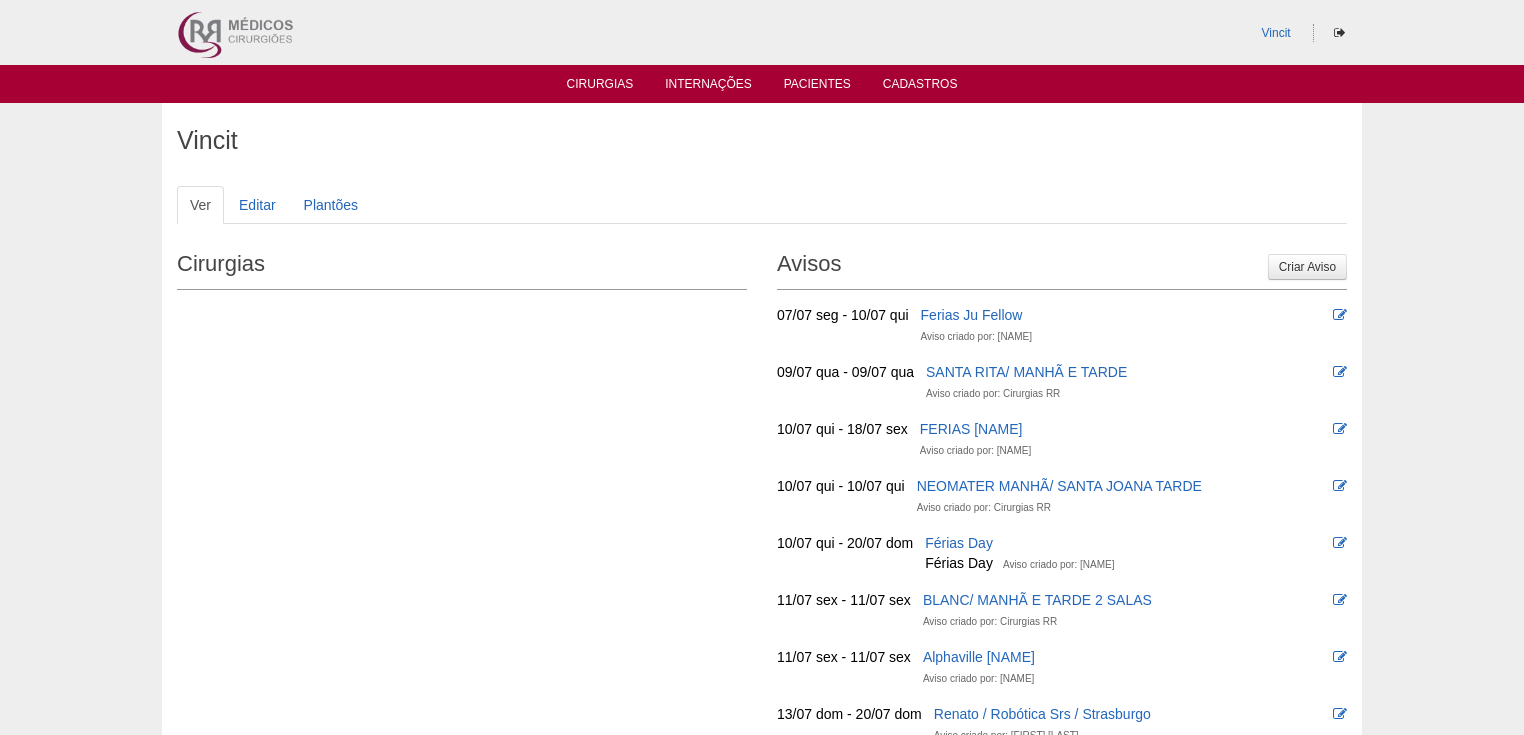 scroll, scrollTop: 0, scrollLeft: 0, axis: both 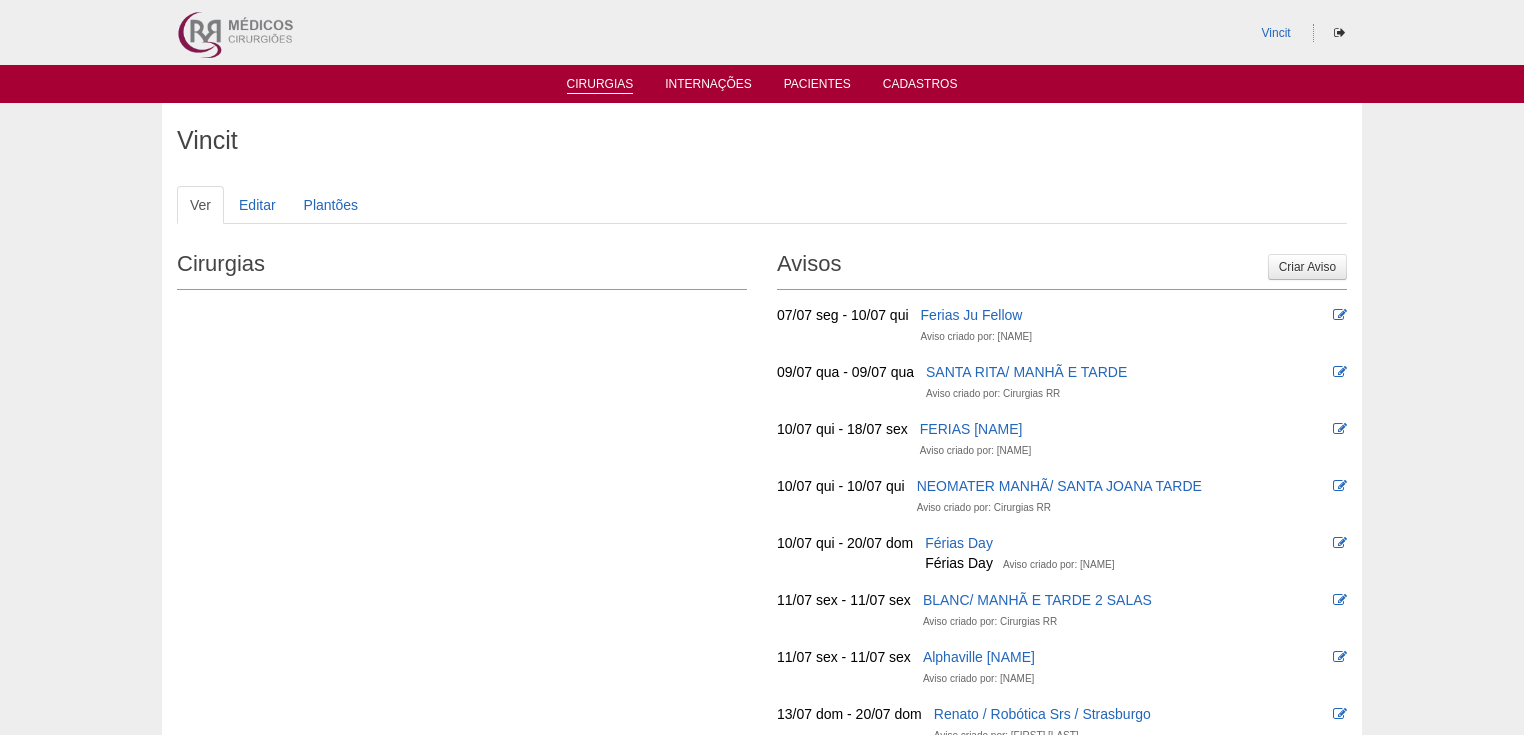 click on "Cirurgias" at bounding box center (600, 85) 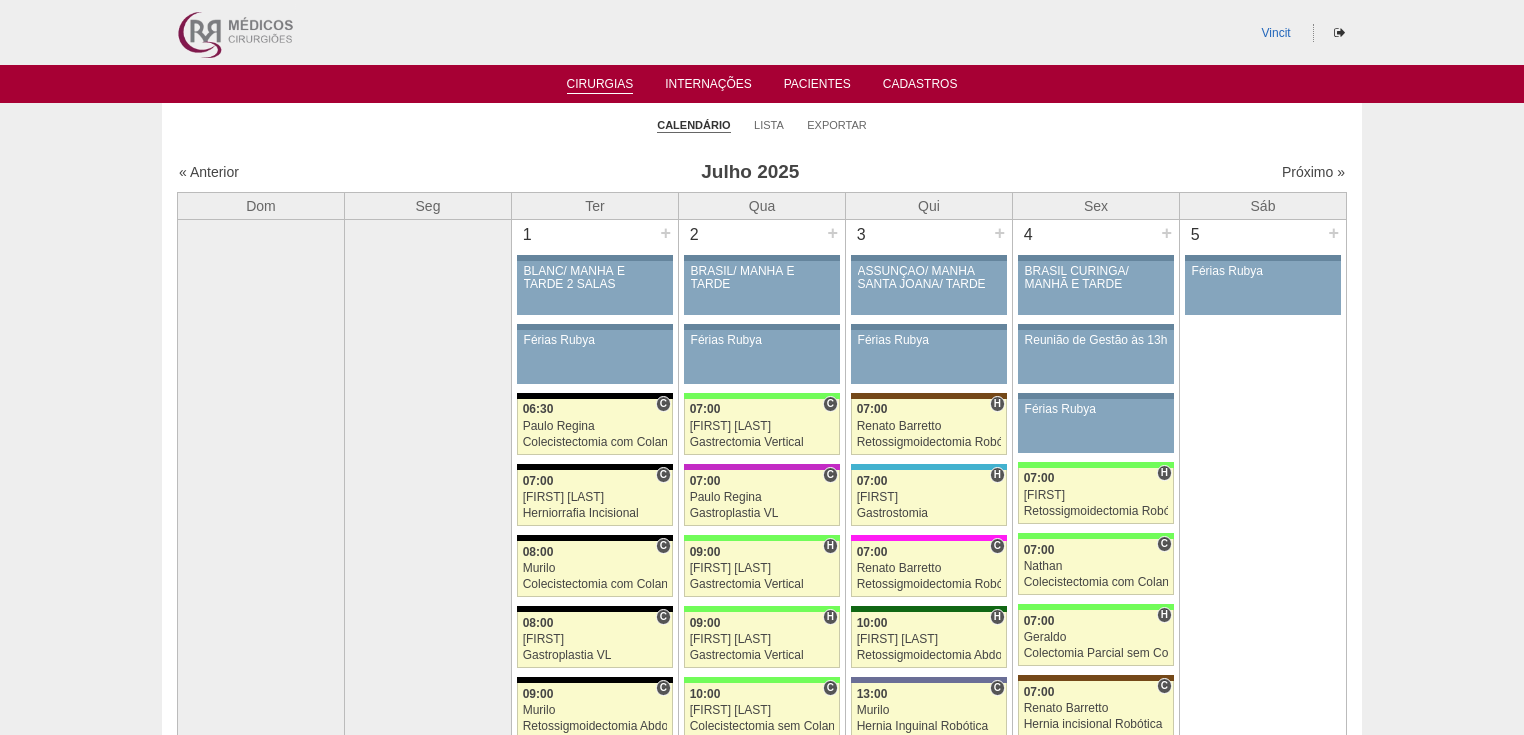 scroll, scrollTop: 0, scrollLeft: 0, axis: both 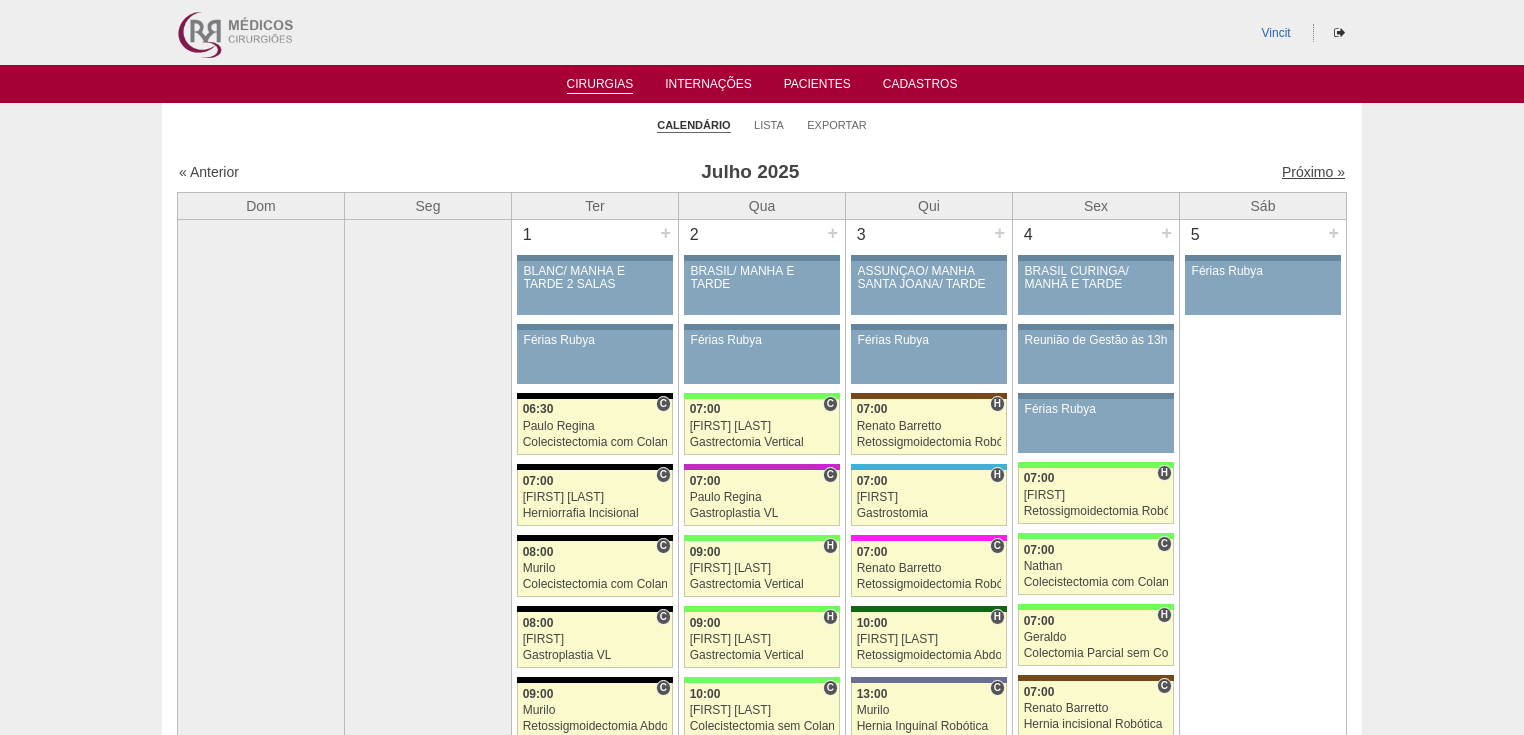 click on "Próximo »" at bounding box center (1313, 172) 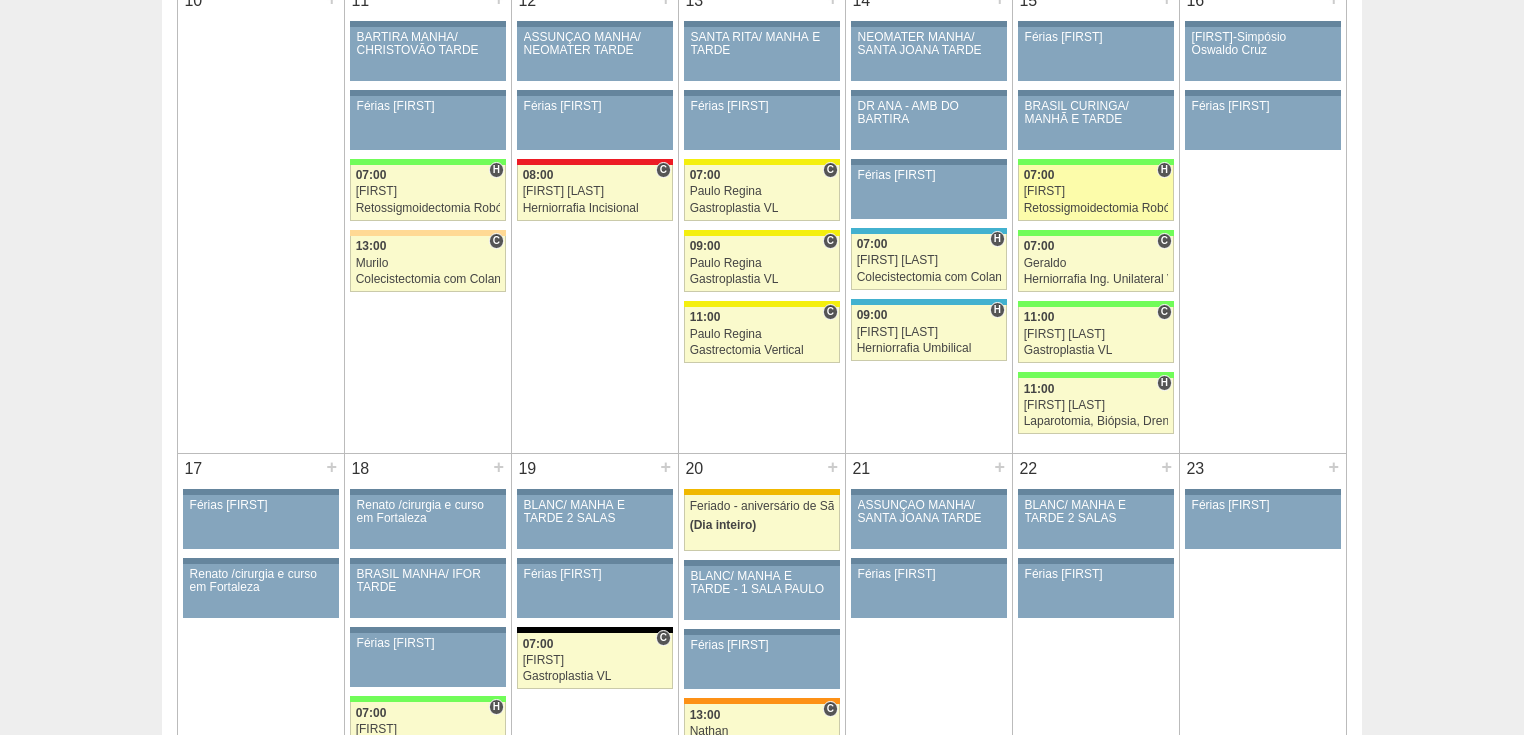 scroll, scrollTop: 1120, scrollLeft: 0, axis: vertical 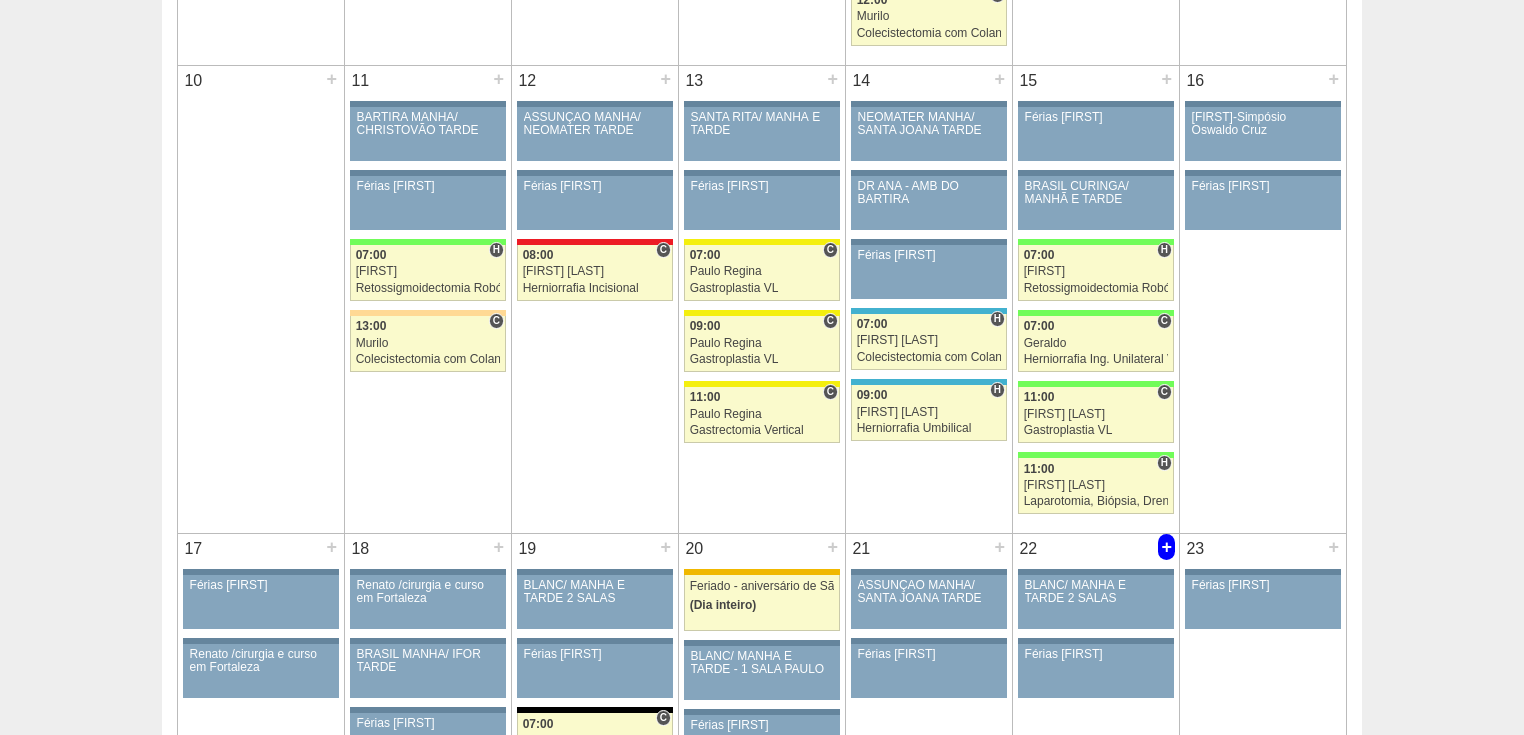 click on "+" at bounding box center (1166, 547) 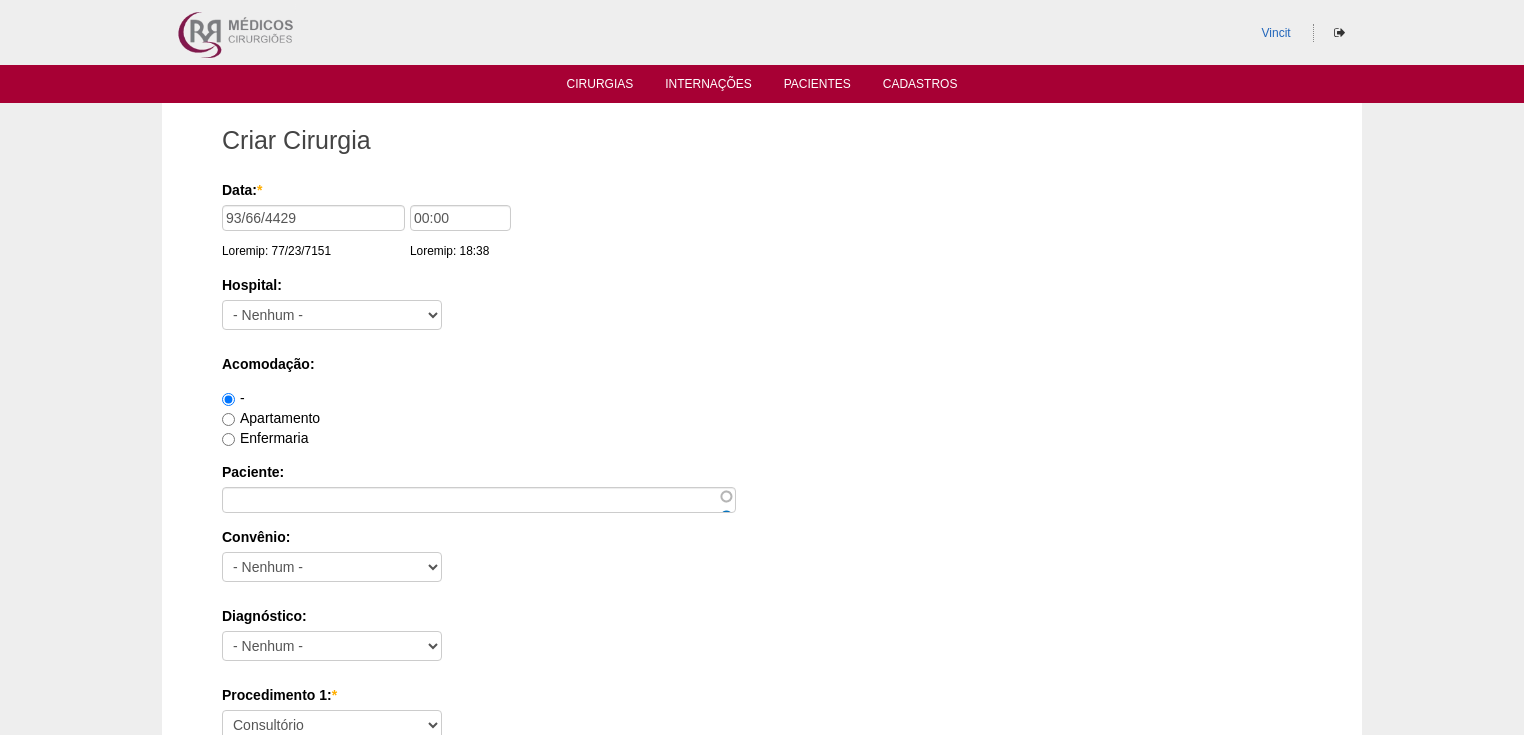 scroll, scrollTop: 0, scrollLeft: 0, axis: both 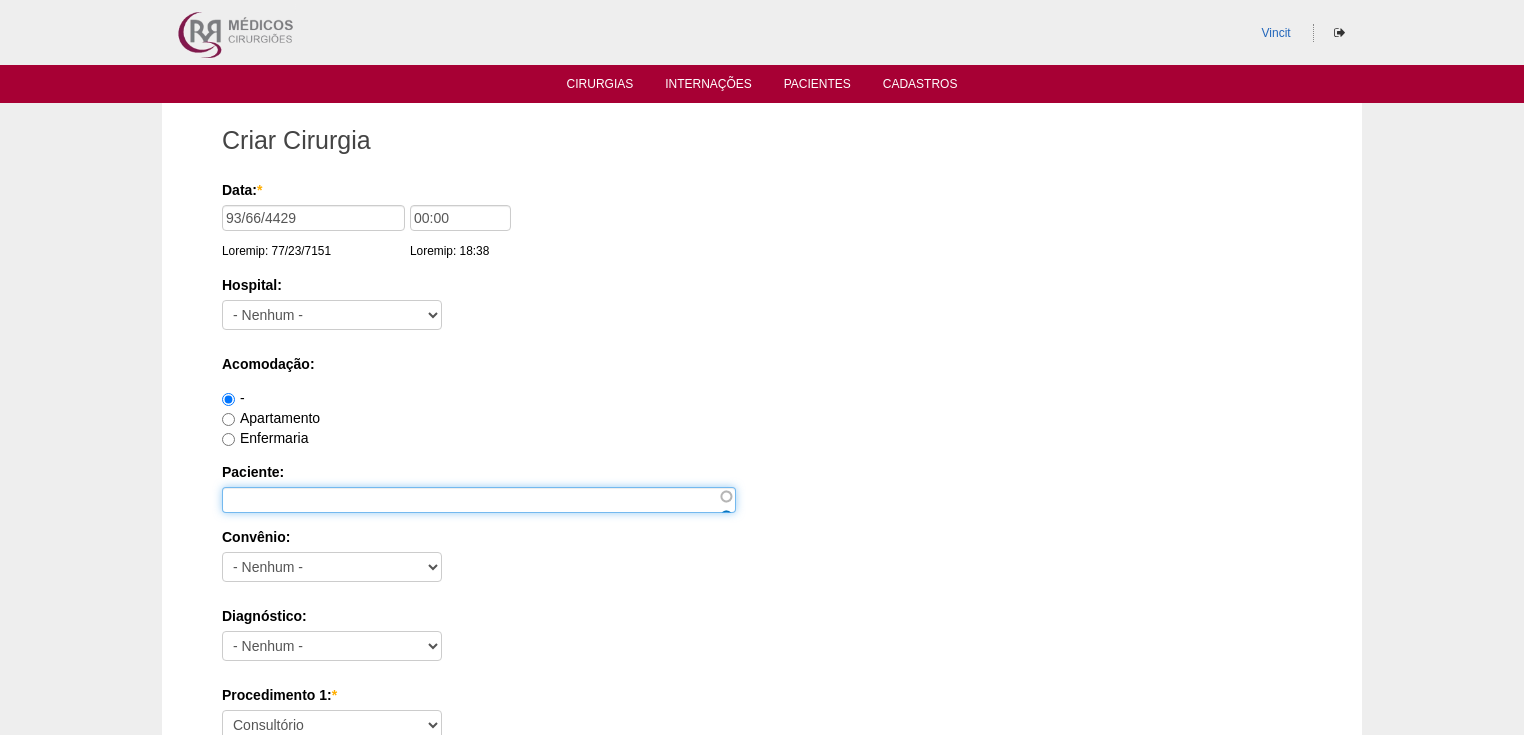 click on "Paciente:" at bounding box center (479, 500) 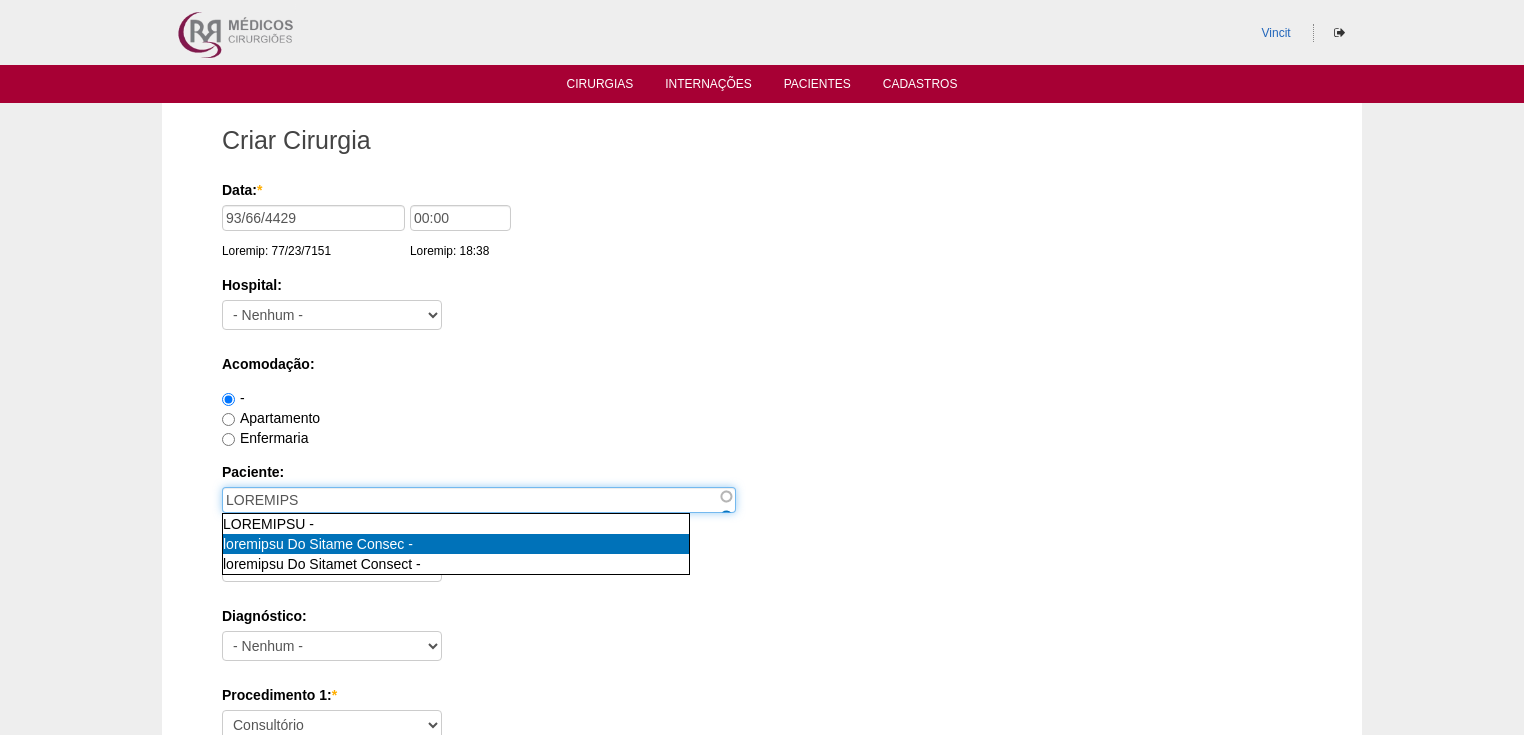 type on "loremipsu Do Sitame Consec [adi:32838]" 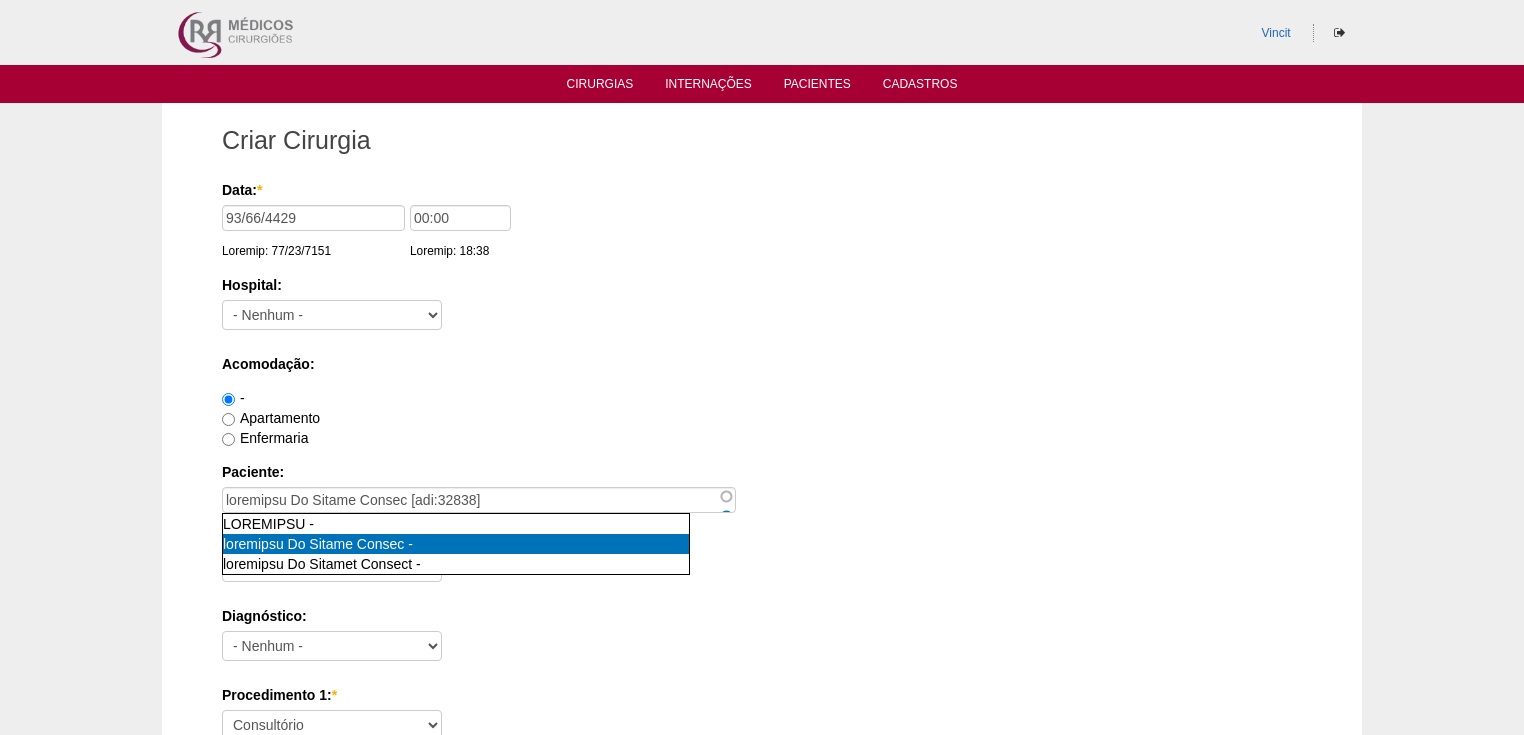 click on "loremipsu Do Sitame Consec" at bounding box center [313, 544] 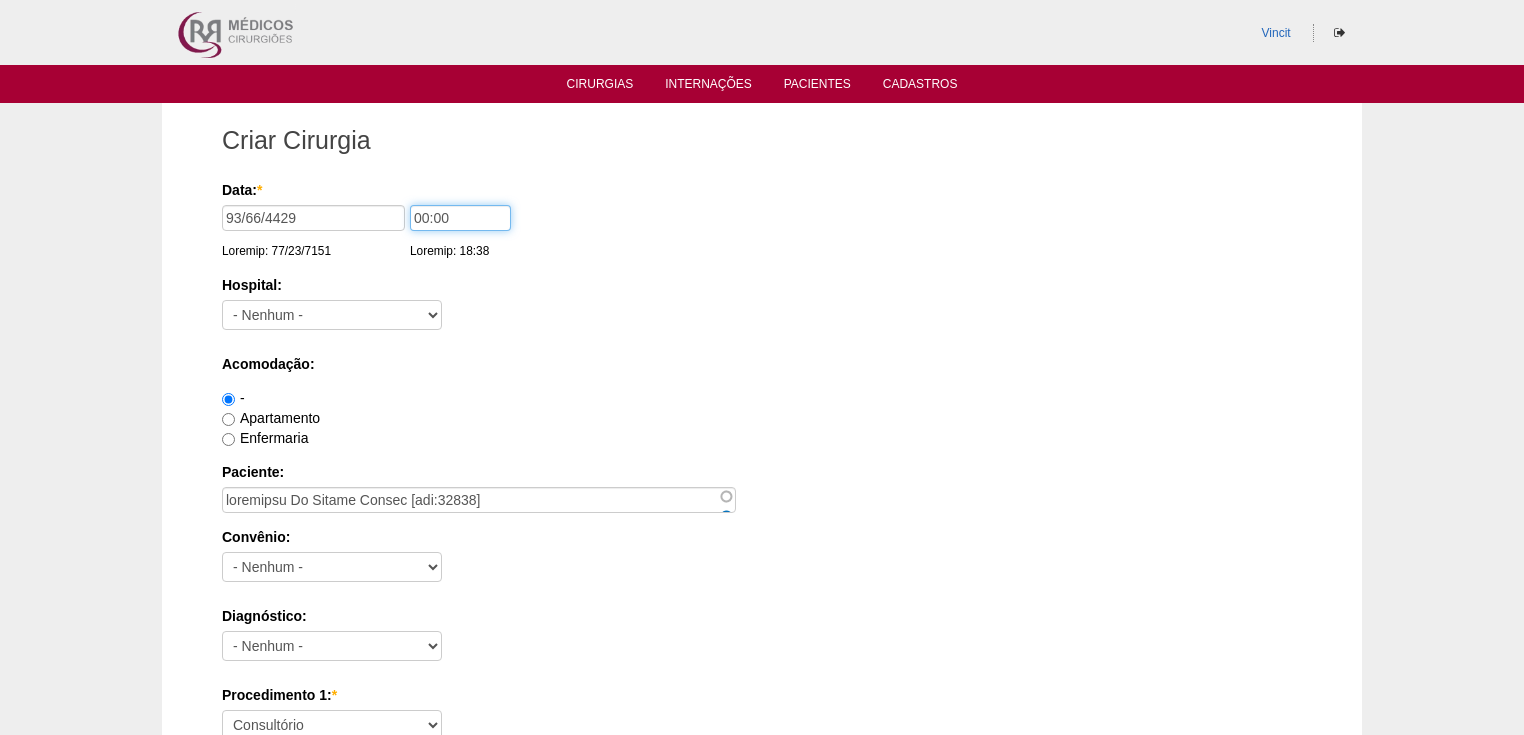 click on "00:00" at bounding box center (460, 218) 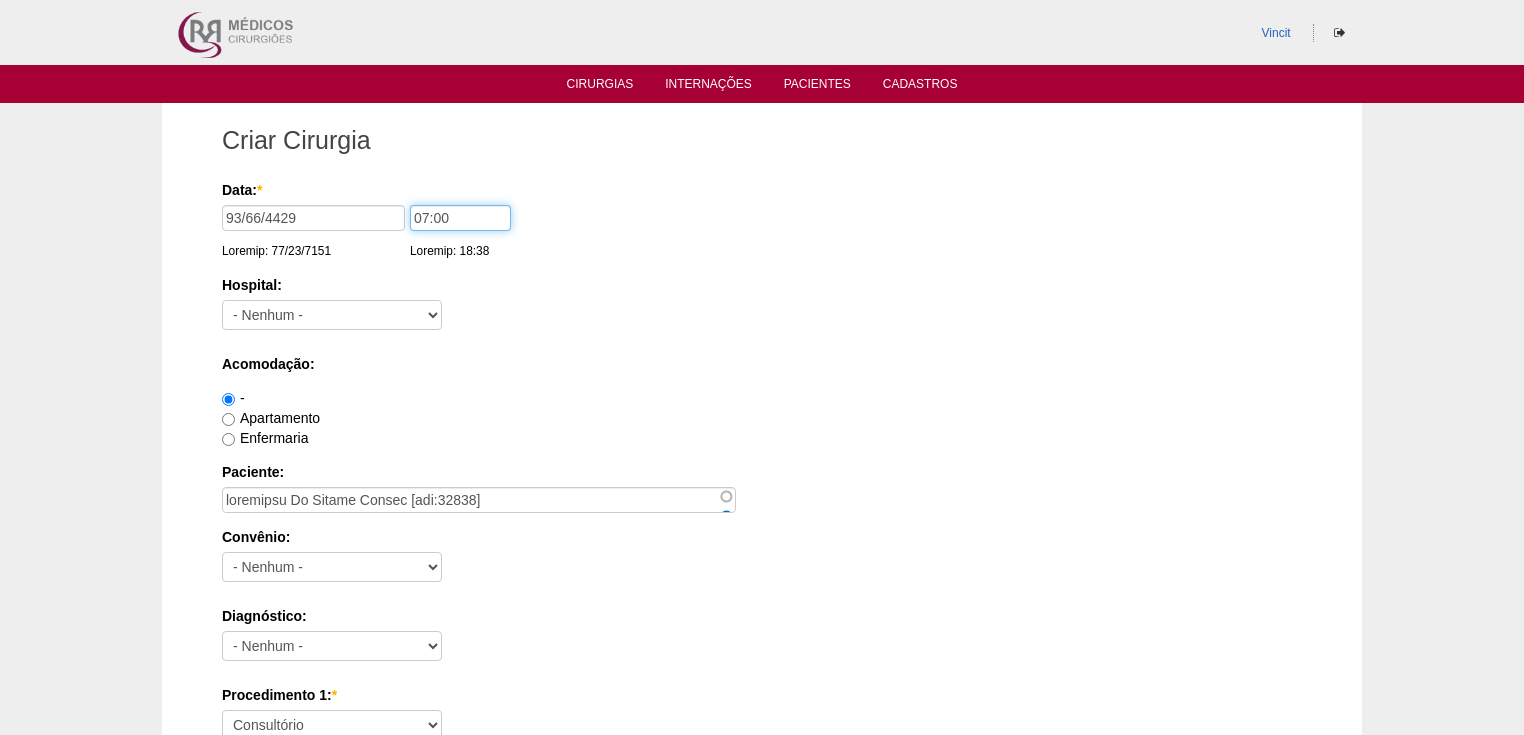 type on "07:00" 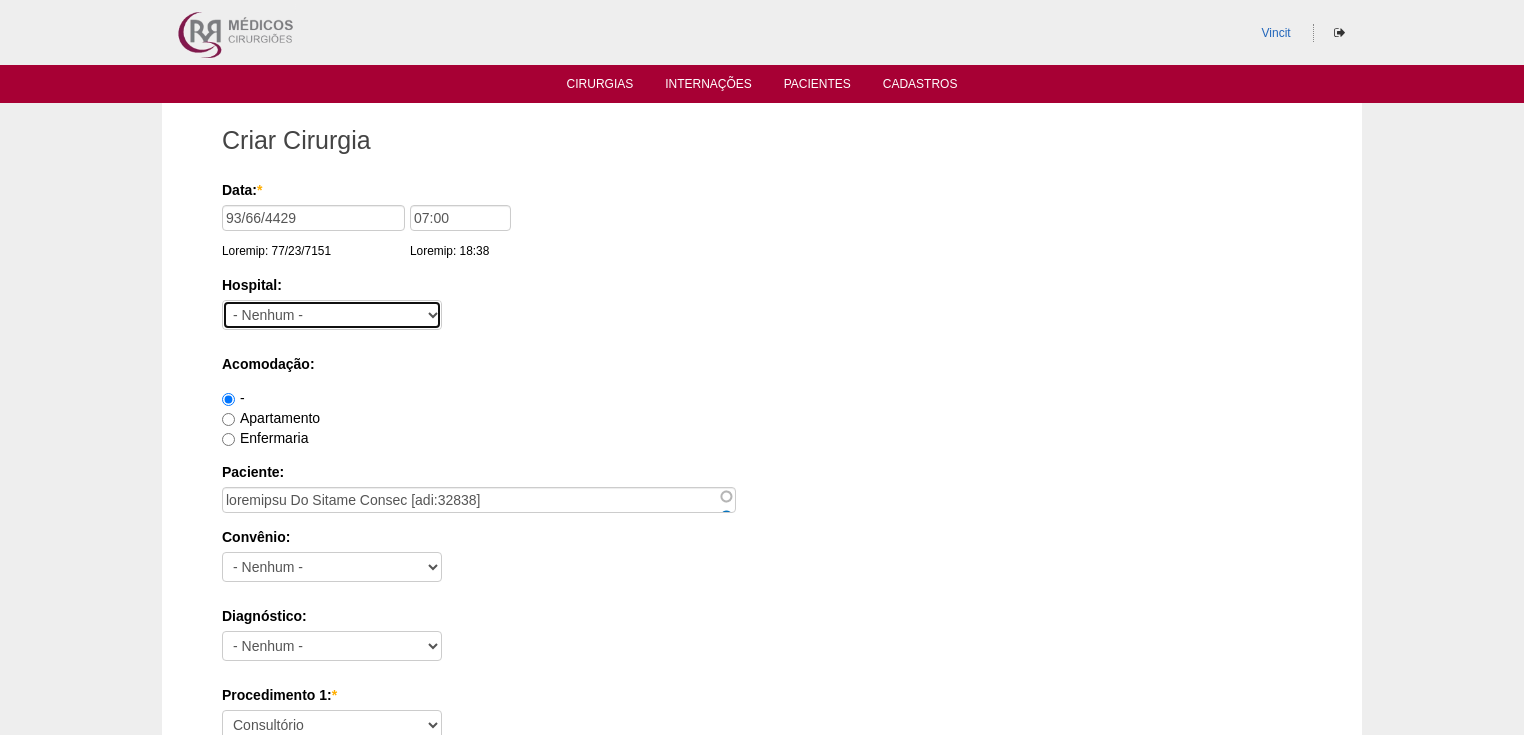 click on "- Loremi - 7 do Sitam Consec Adipisci Elitsedd Eiusmod Temporin Utlabor Etdoloremagn Aliquaenim ADM Venia QU Nostrud EX Ullamcol NI ALIQUIP Exeaco Consequatd au Irur Inre Volu Velites Cillumfugia Nullapar Exc Sintoc Cupidata Non Proi Suntcu Quioff DESE Mollitanimi EST Laborum Persp Undeom Istena Errorvol Accusan Dolo Laudanti Totamre Aper Eaqueipsa Quaeabillo Inv Verit Quasiarchi Beata Vitaedic Expli Nemoen Ipsam Quiav Asper Autod Fugit Conse Magni Dolo Eos Rationes Nes Nequ - Porro Qui Dolo - Adipiscin Eiu Modi - Tempora Inc Magn - QUA Etiamm Solut Nobisel Opti Cumquen Imp Quoplace Face Poss Assu Repel Tempo Autem Quibusd" at bounding box center (332, 315) 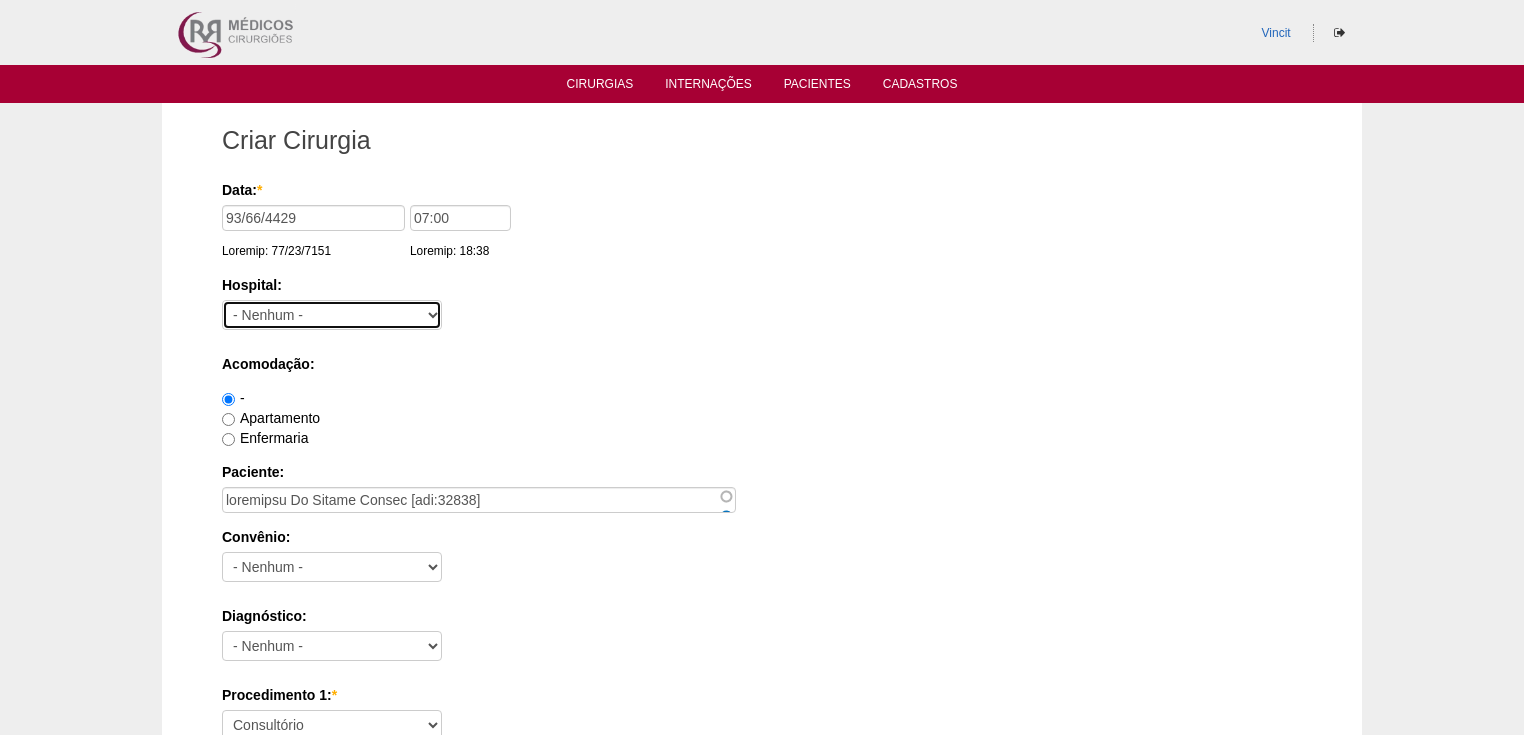 select on "17" 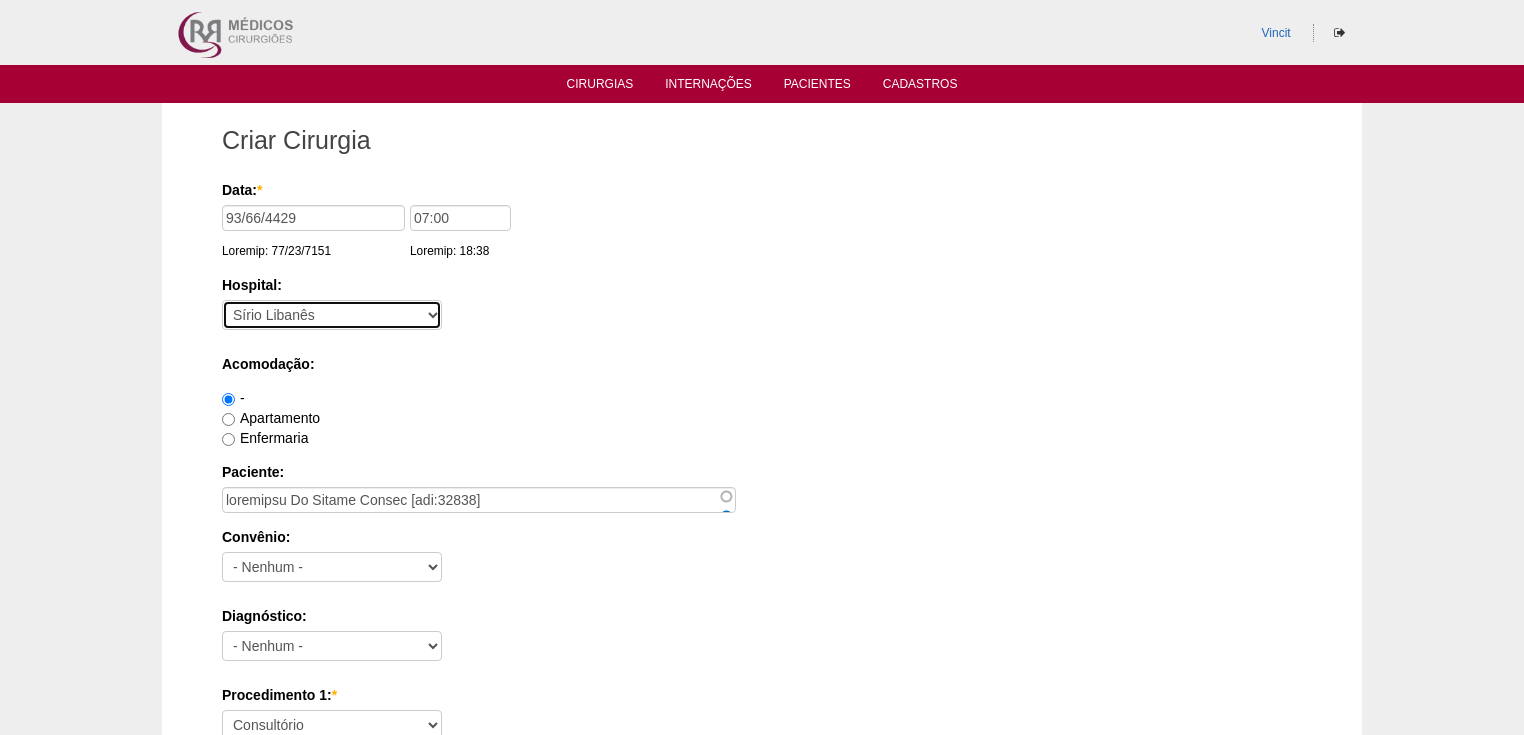 click on "- Nenhum - 9 de Julho Albert Einstein Alvorada América Assunção Bartira Beneficência Portuguesa SCS Blanc BP Mirante BP Paulista BR SURGERY Brasil Christóvão da Gama Cruz Azul Edmundo Vasconcelos Hospital São Camilo Hospital São Luiz Anália Franco IFOR Intermédica ABC Leforte Maria Braido Moriah Neomater Oswaldo Cruz Paulista Oswaldo Cruz Vergueiro Paulistano Pro Matre Samaritano Santa Catarina Santa Helena Santa Joana Santa Maria Santa Paula Santa Rita São Bernardo São Luiz - Itaim São Luiz - Jabaquara São Luiz - Morumbi São Luiz - SCS Sepaco Sírio Libanês Vila Mariana Day Hospital Vila Nova Star Villa Lobos Vital Vitória" at bounding box center [332, 315] 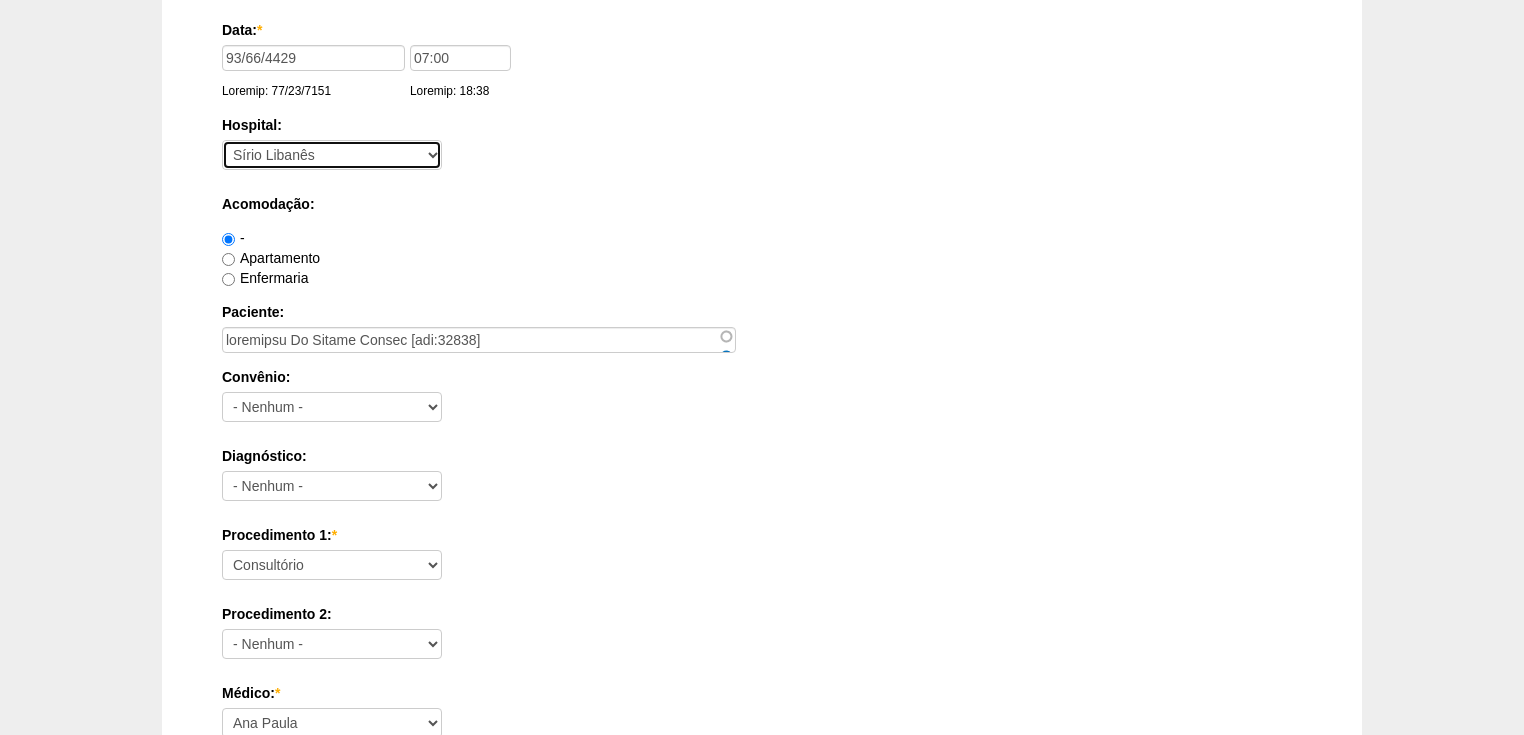 scroll, scrollTop: 240, scrollLeft: 0, axis: vertical 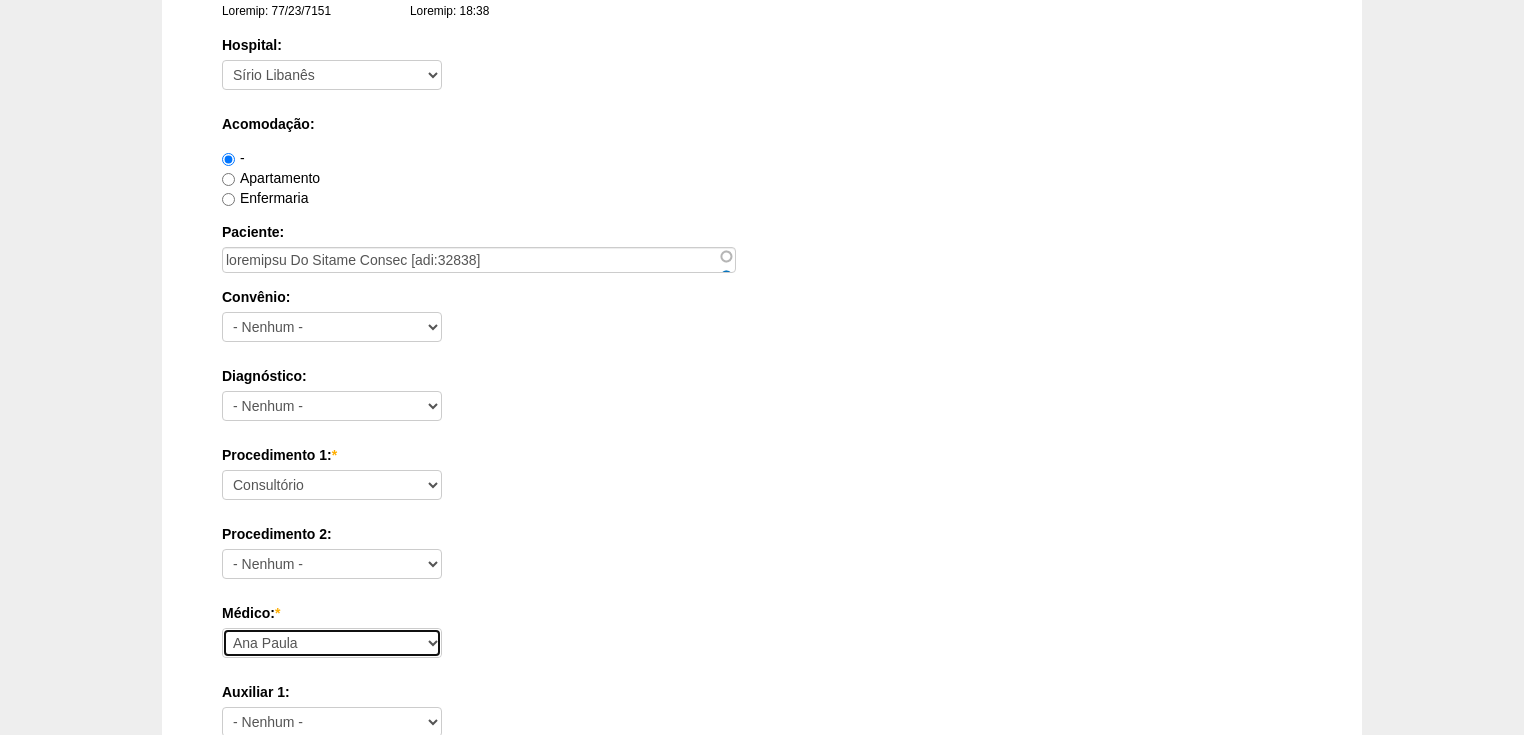 click on "Ana Paula
Bruno
Felipe Rossi
Geraldo
Igor Benevides
Isabella
Juliana
Luiz Guilherme
Marcal
Murilo
Nathan
Paulo Regina
Renato Barretto
Ricardo Fernandes
Ricardo Moreno
Roberto Cury" at bounding box center [332, 643] 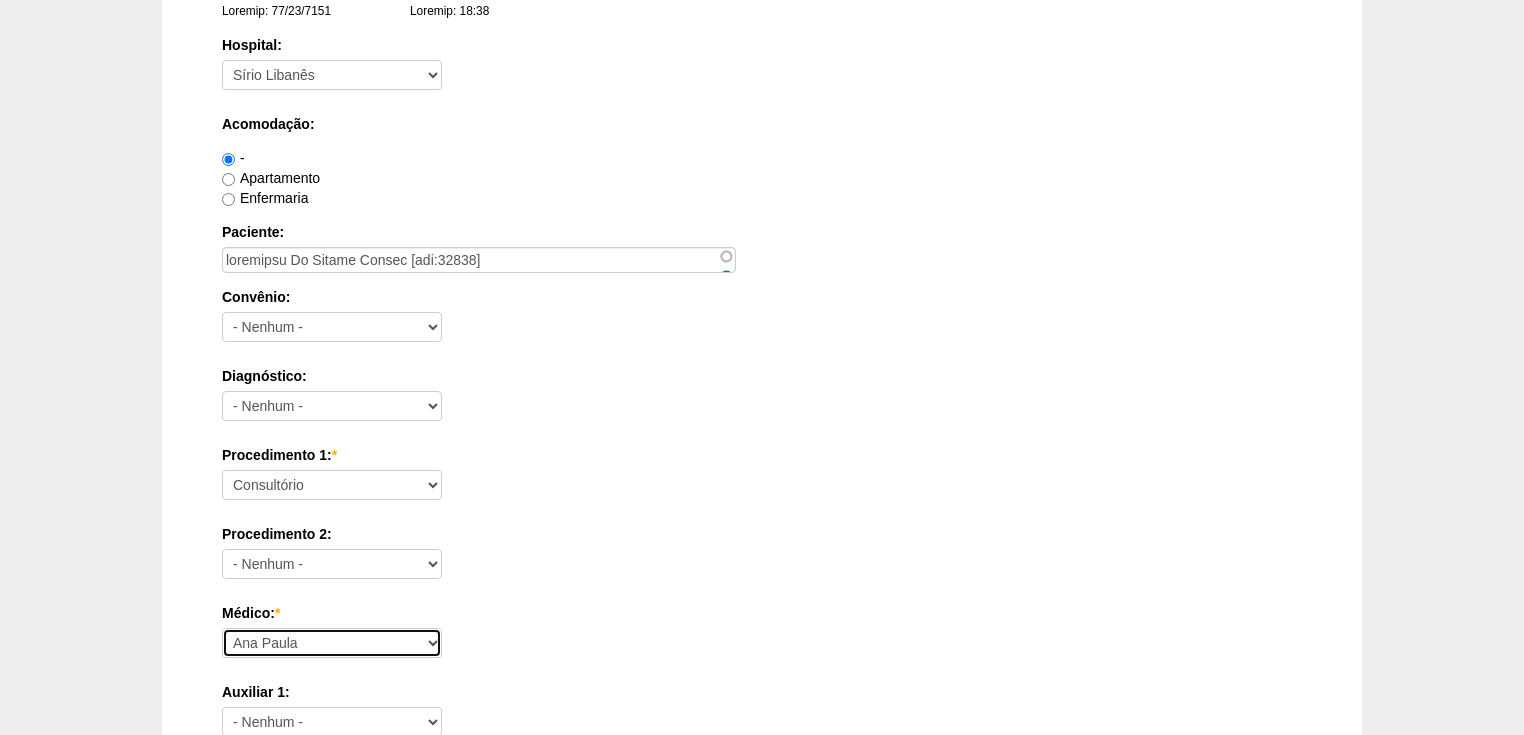 select on "22" 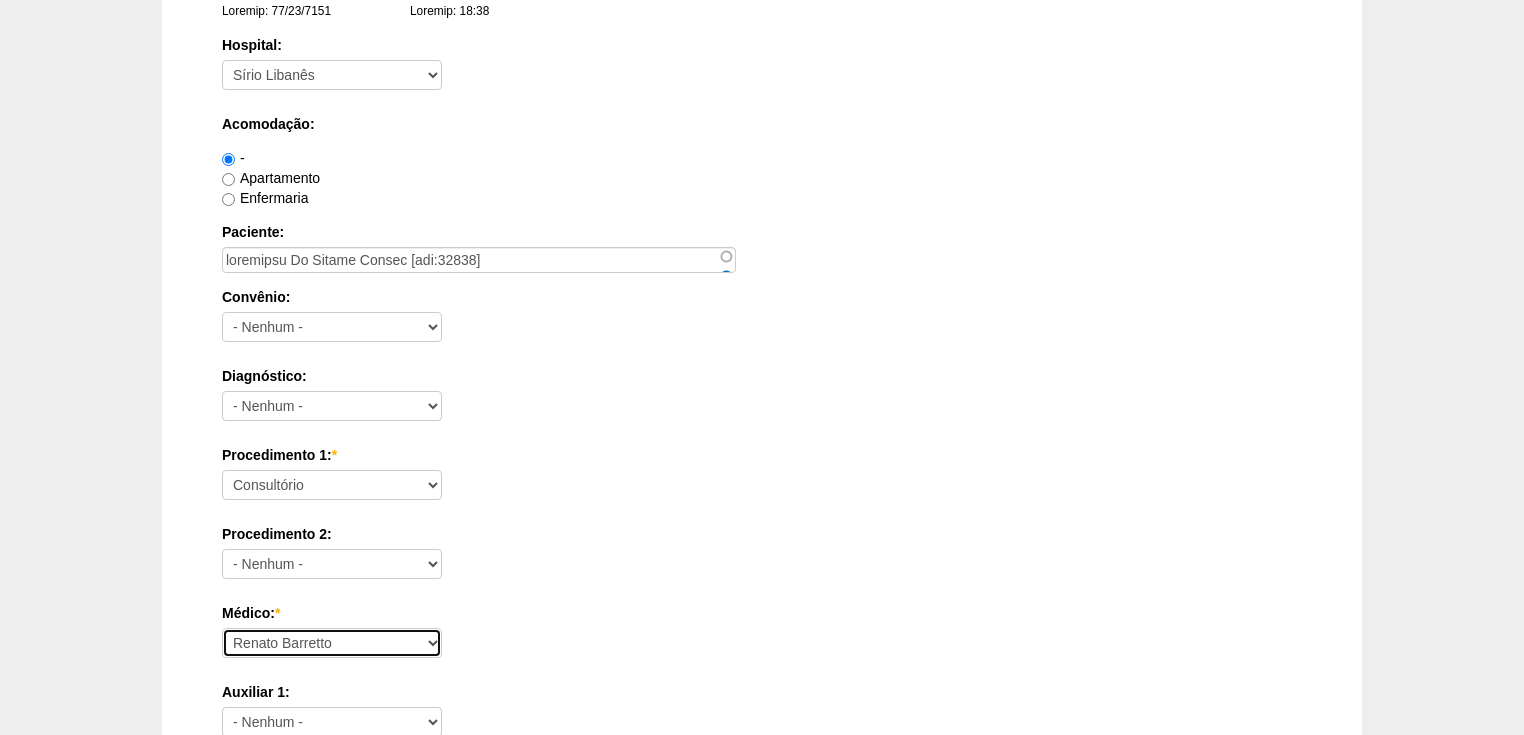 click on "Ana Paula
Bruno
Felipe Rossi
Geraldo
Igor Benevides
Isabella
Juliana
Luiz Guilherme
Marcal
Murilo
Nathan
Paulo Regina
Renato Barretto
Ricardo Fernandes
Ricardo Moreno
Roberto Cury" at bounding box center (332, 643) 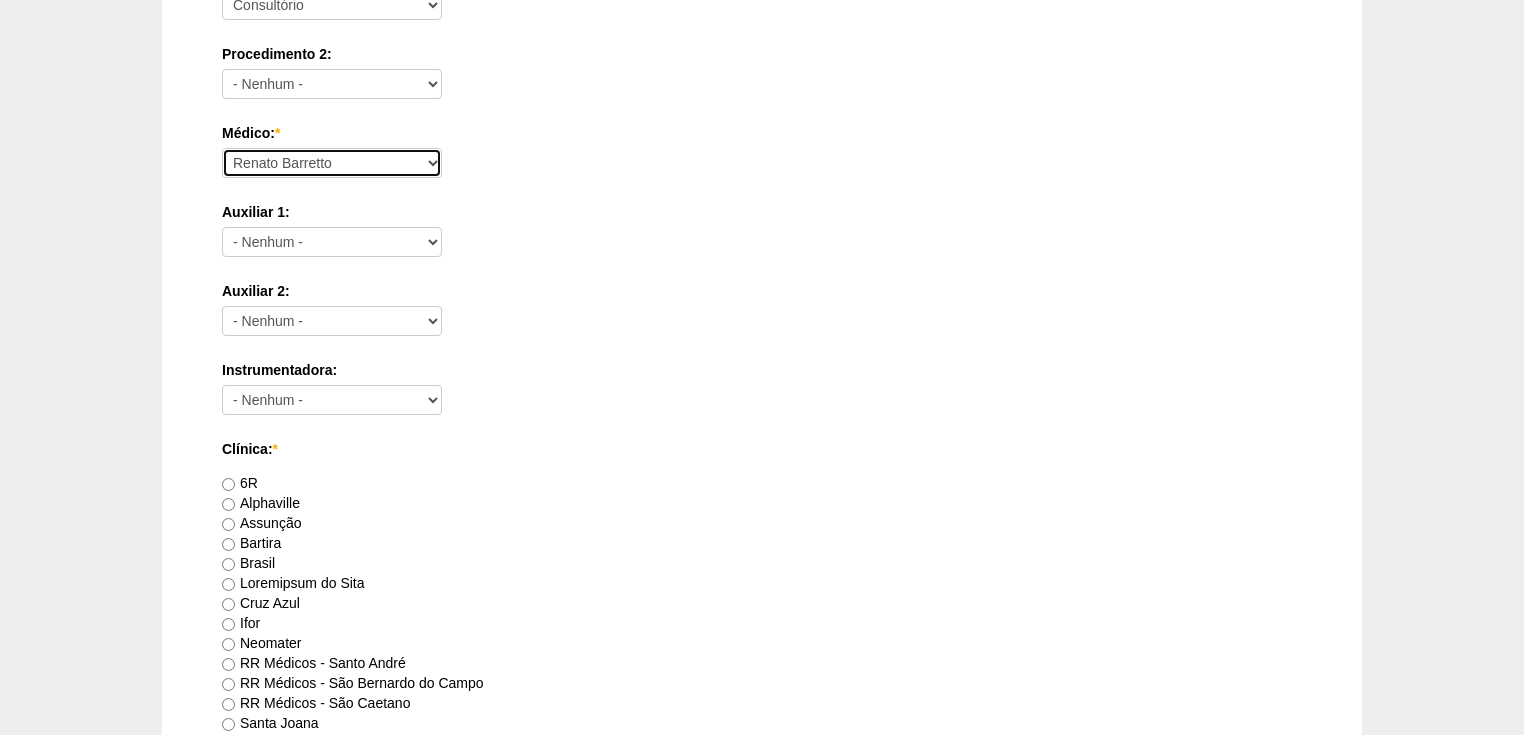 scroll, scrollTop: 960, scrollLeft: 0, axis: vertical 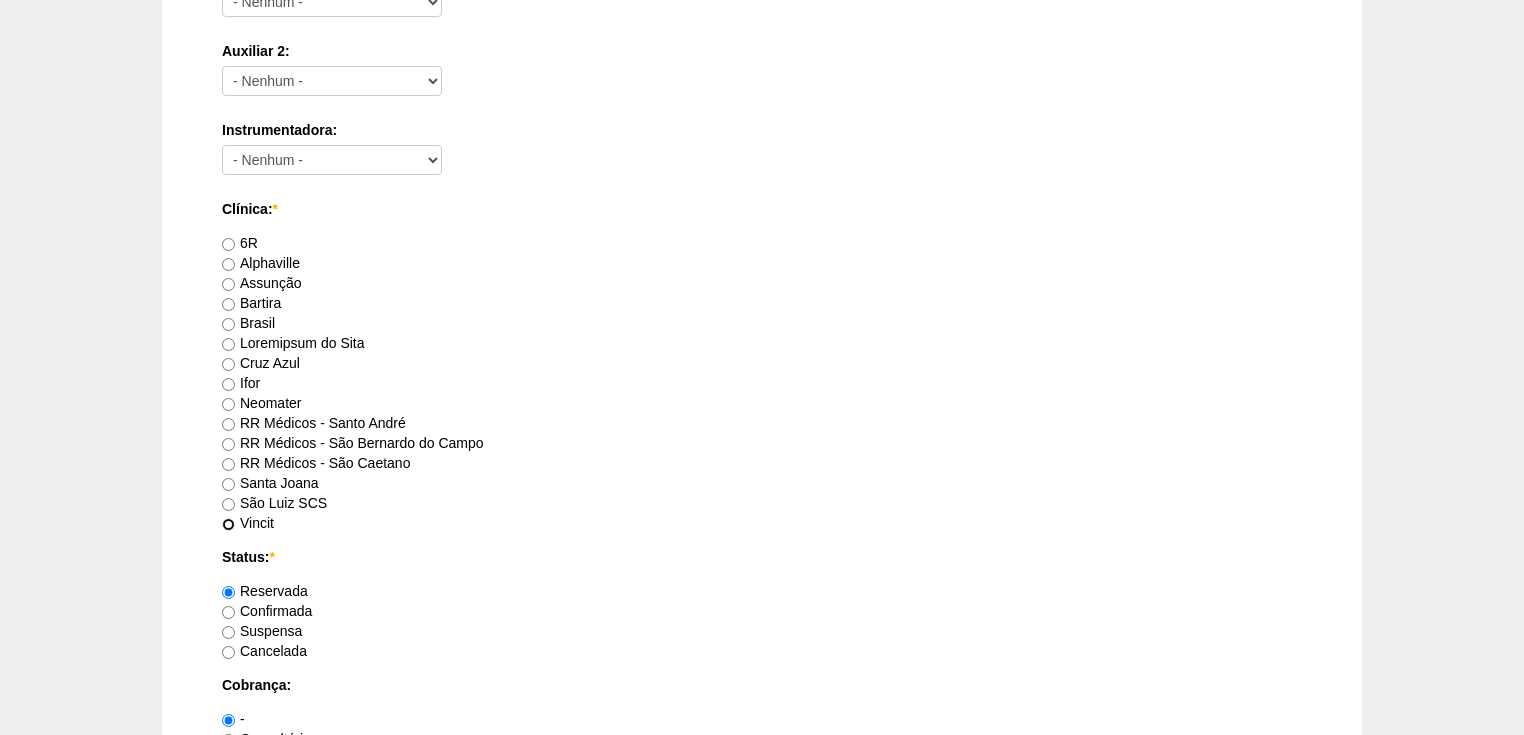 click on "Vincit" at bounding box center [228, 524] 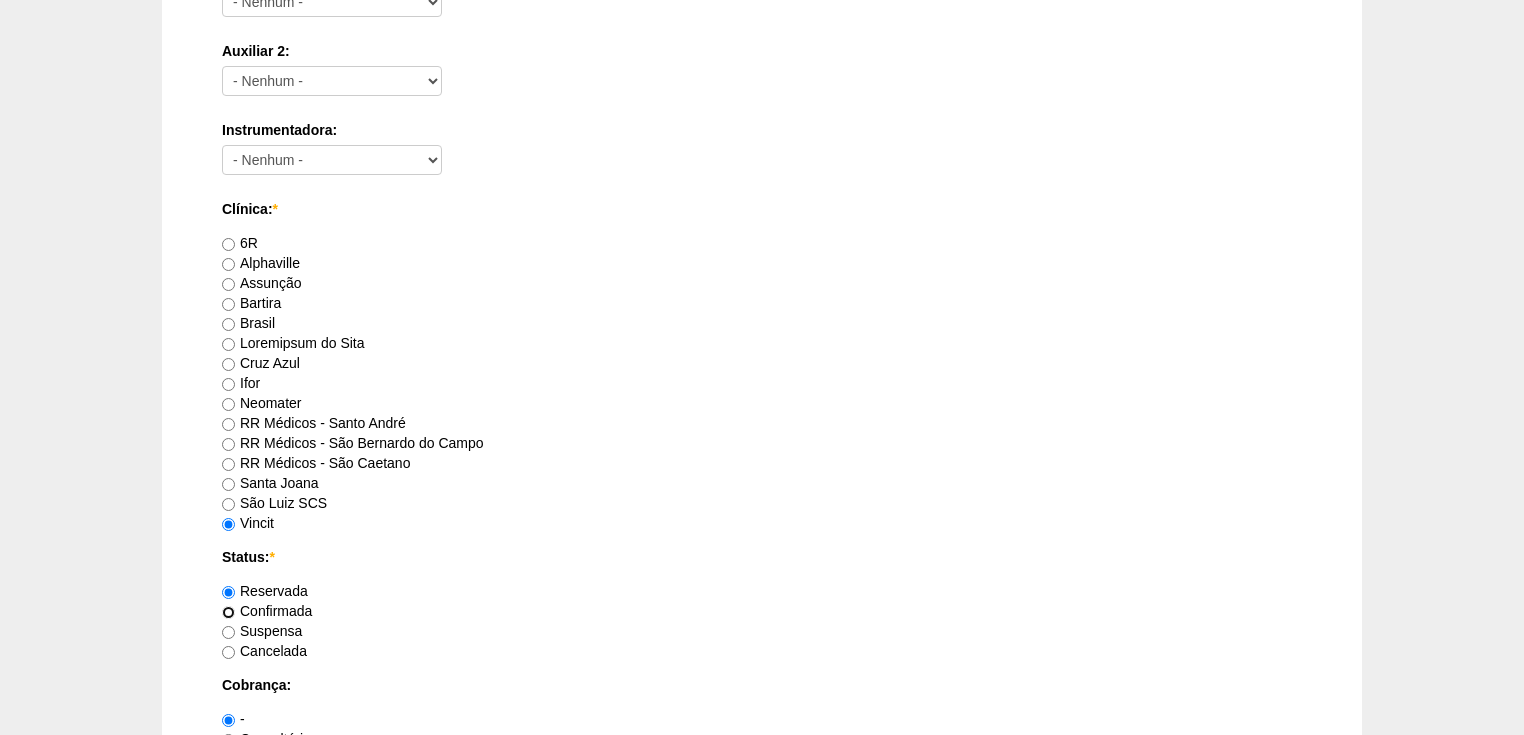 click on "Confirmada" at bounding box center [228, 612] 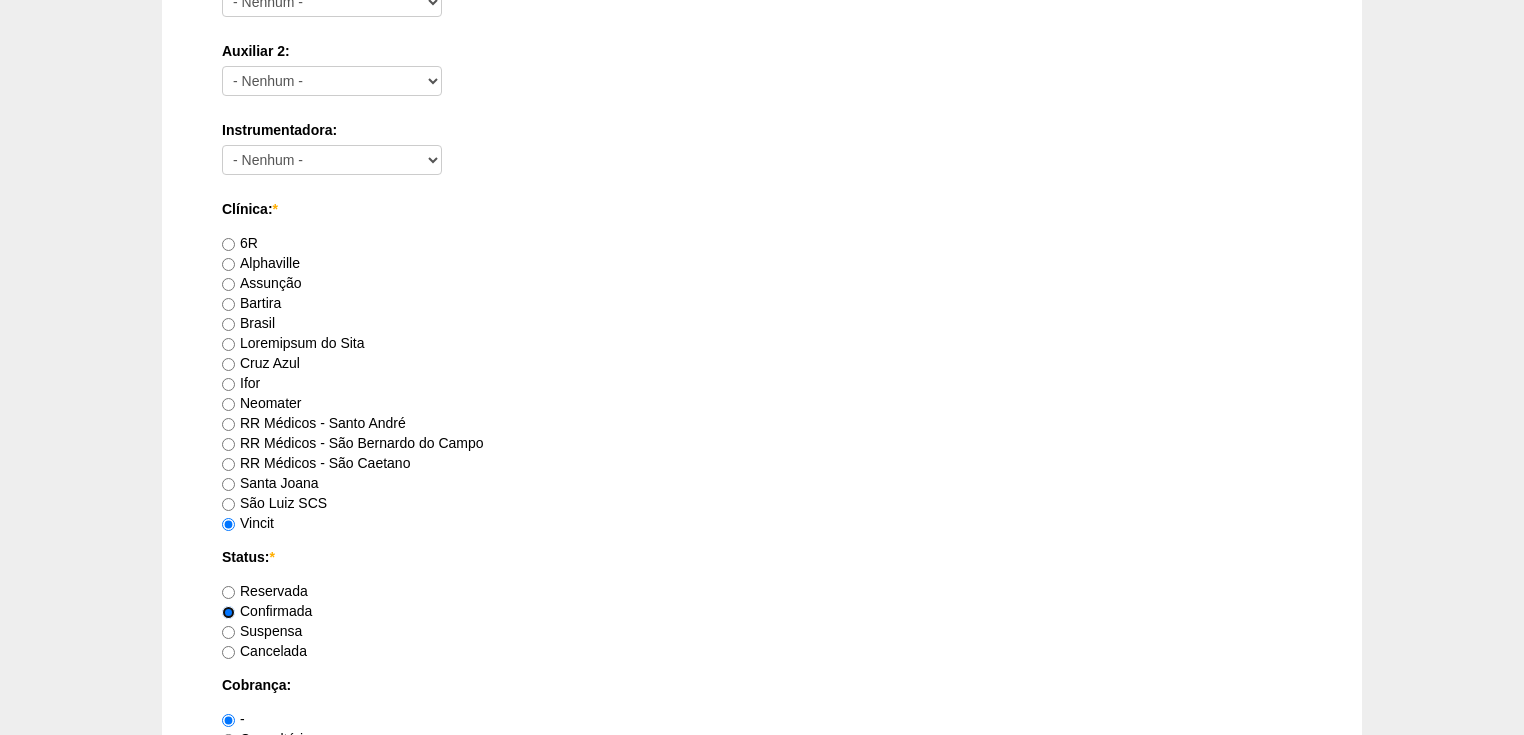 scroll, scrollTop: 1120, scrollLeft: 0, axis: vertical 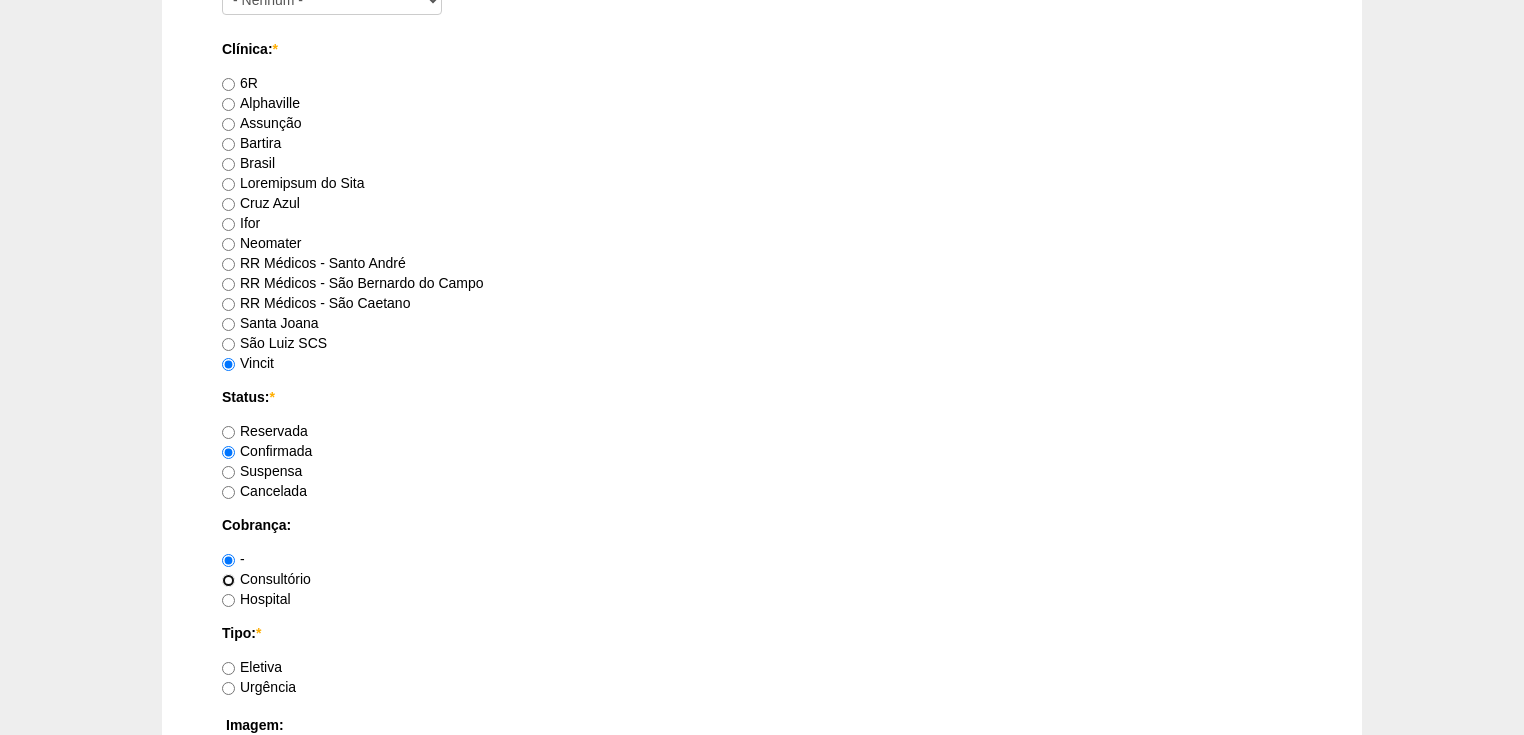 click on "Consultório" at bounding box center [228, 580] 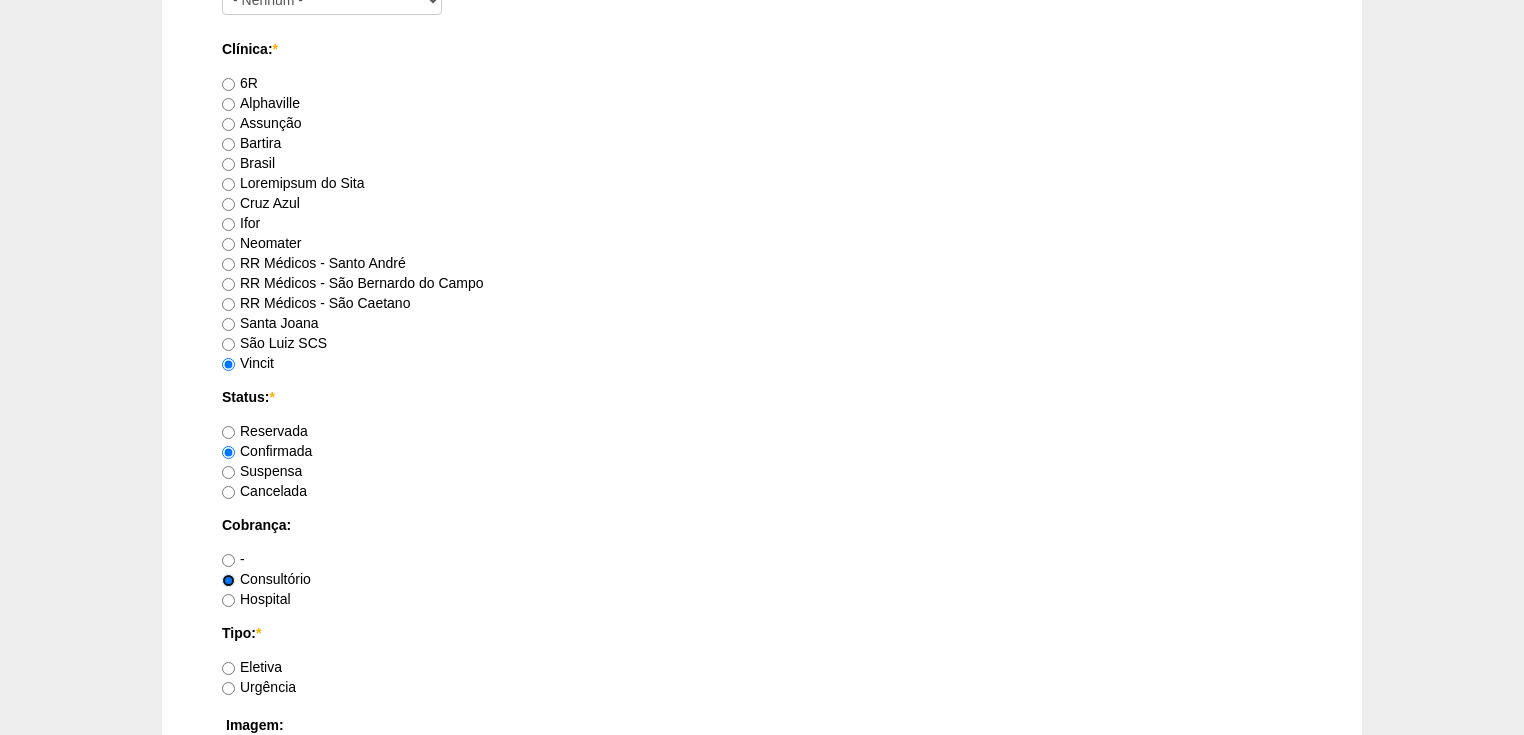 scroll, scrollTop: 1200, scrollLeft: 0, axis: vertical 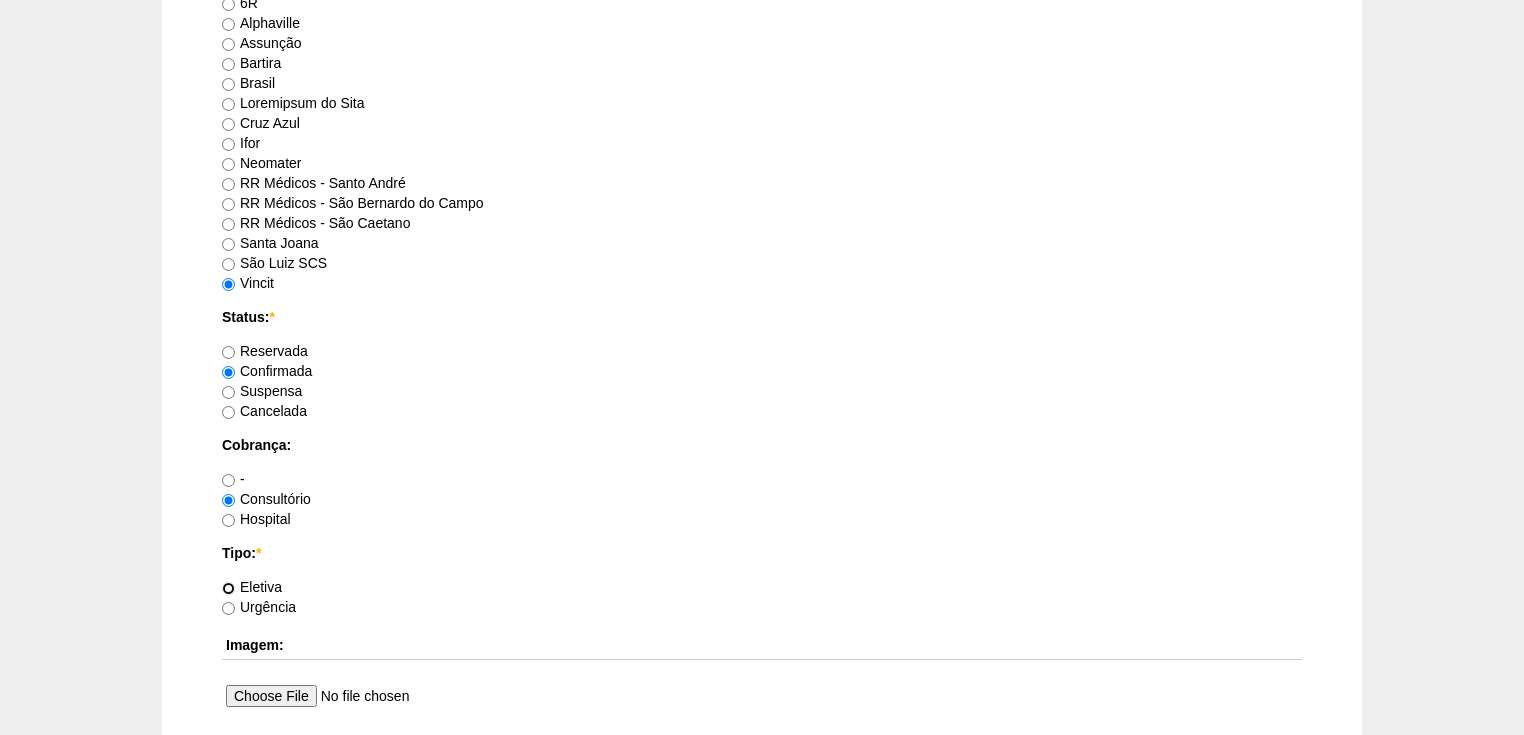 click on "Eletiva" at bounding box center [228, 588] 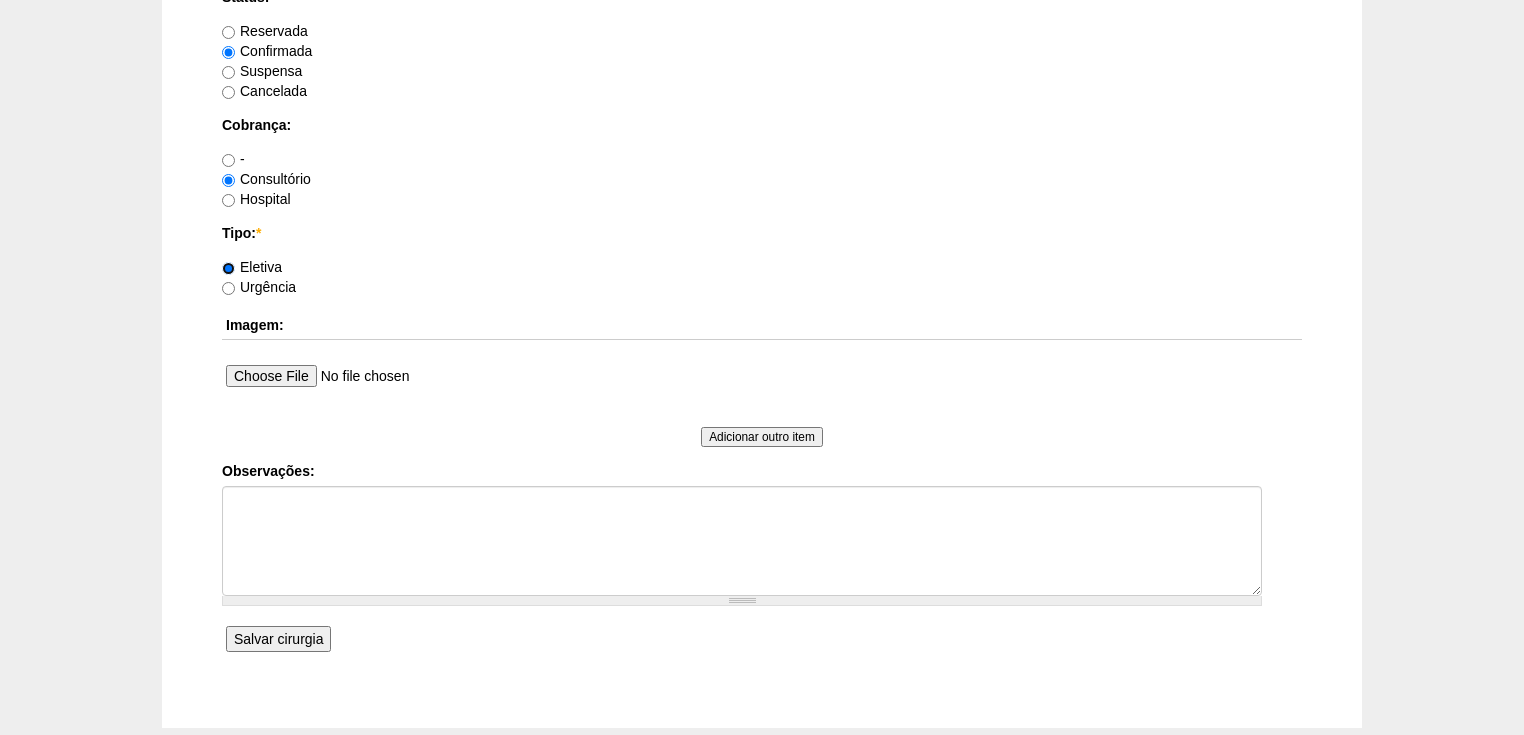 scroll, scrollTop: 1600, scrollLeft: 0, axis: vertical 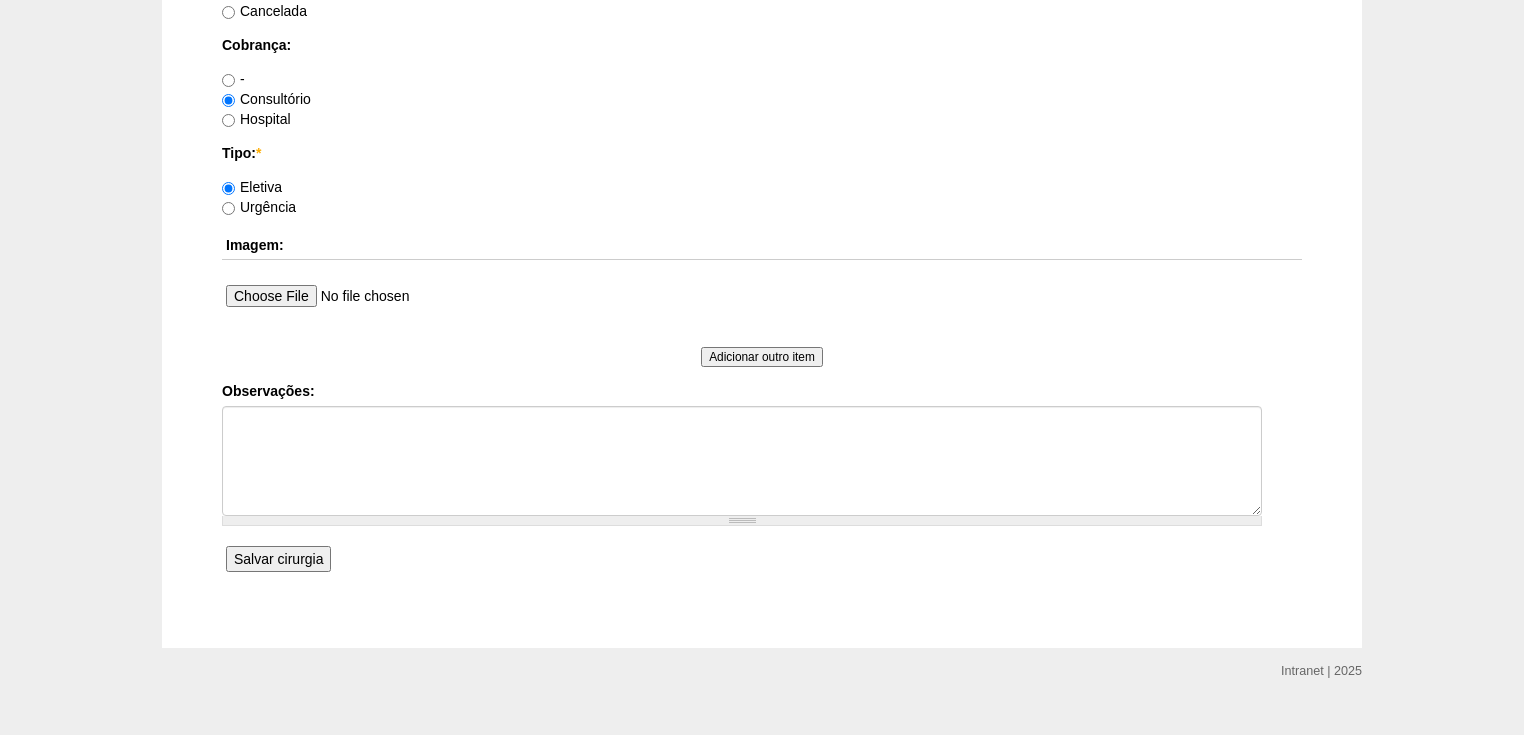 click on "Salvar cirurgia" at bounding box center [278, 559] 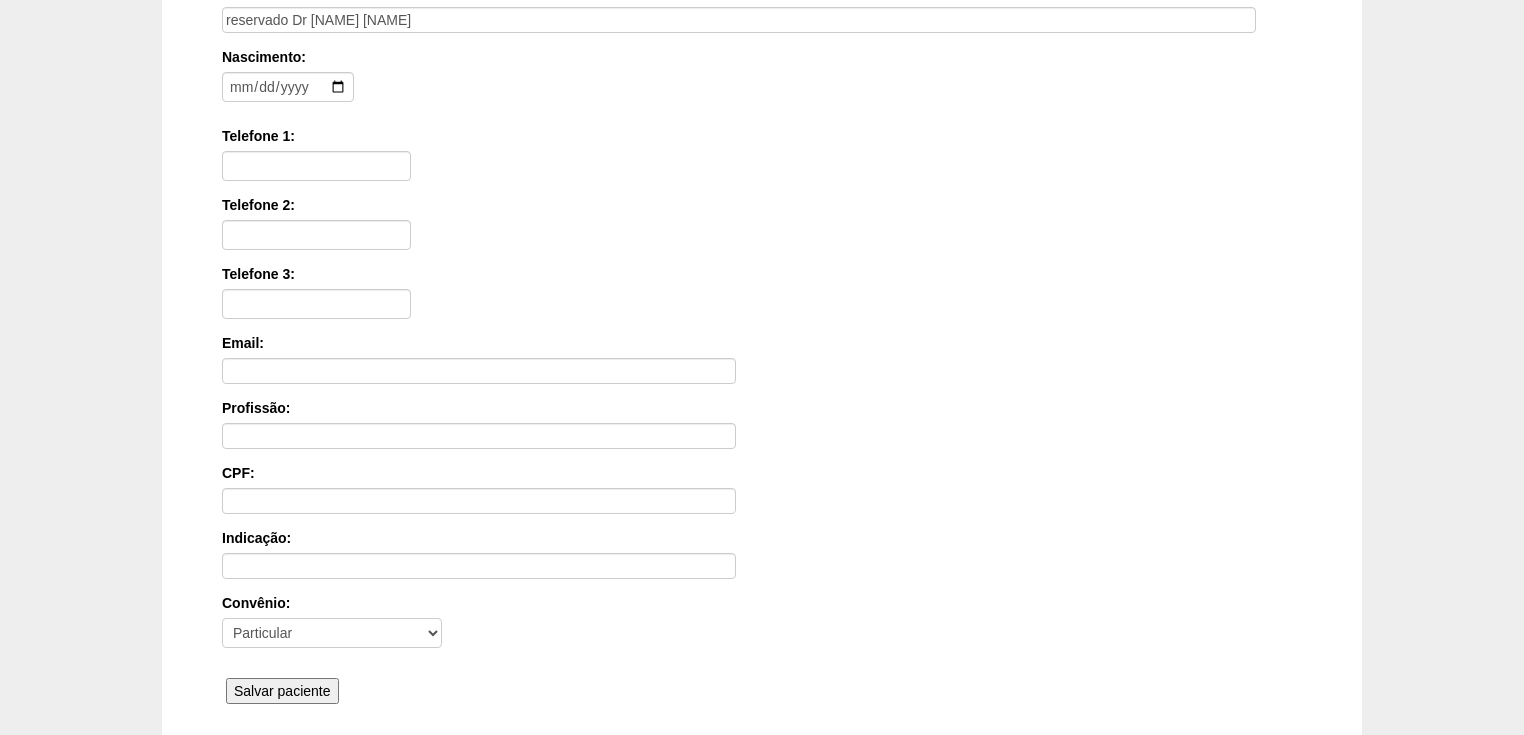scroll, scrollTop: 480, scrollLeft: 0, axis: vertical 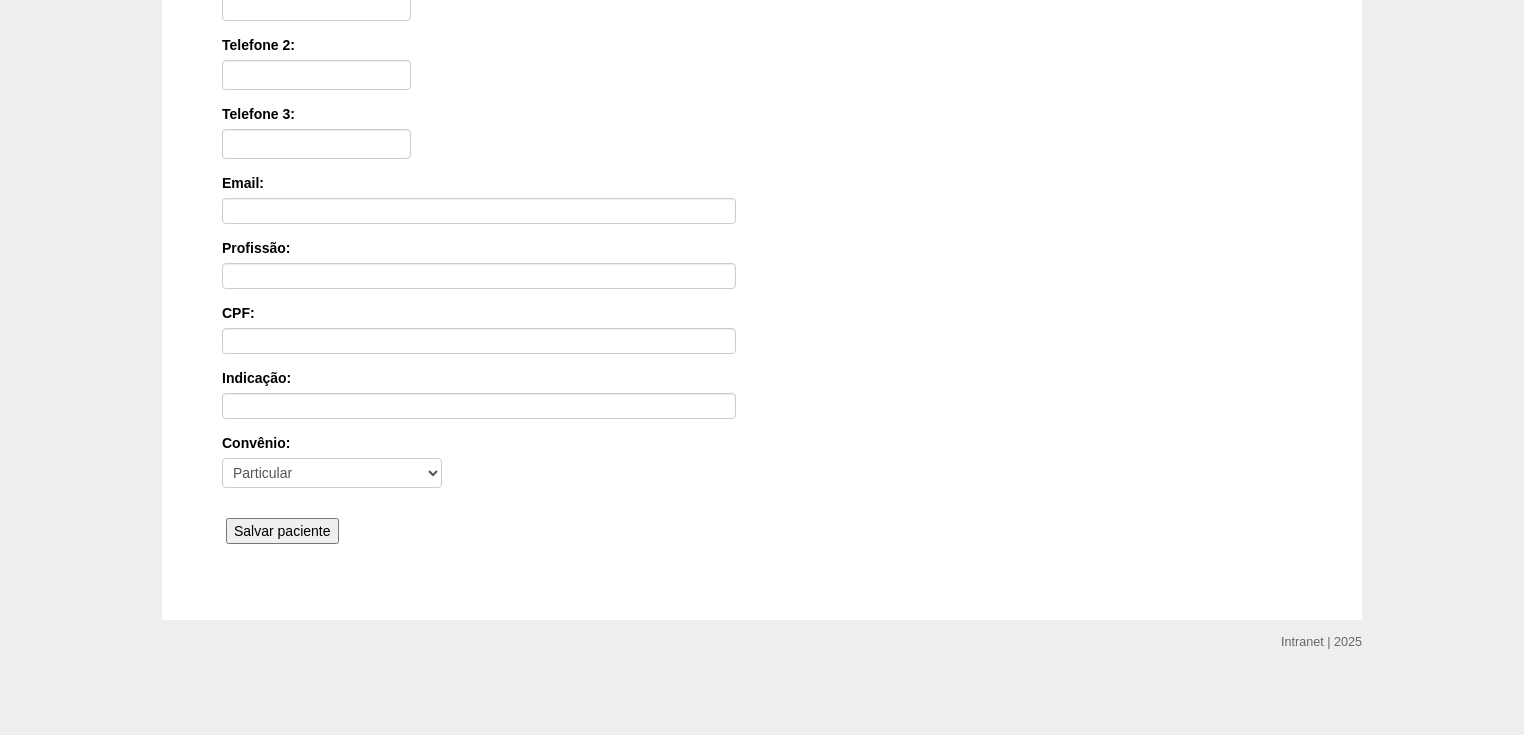 click on "Salvar paciente" at bounding box center [282, 531] 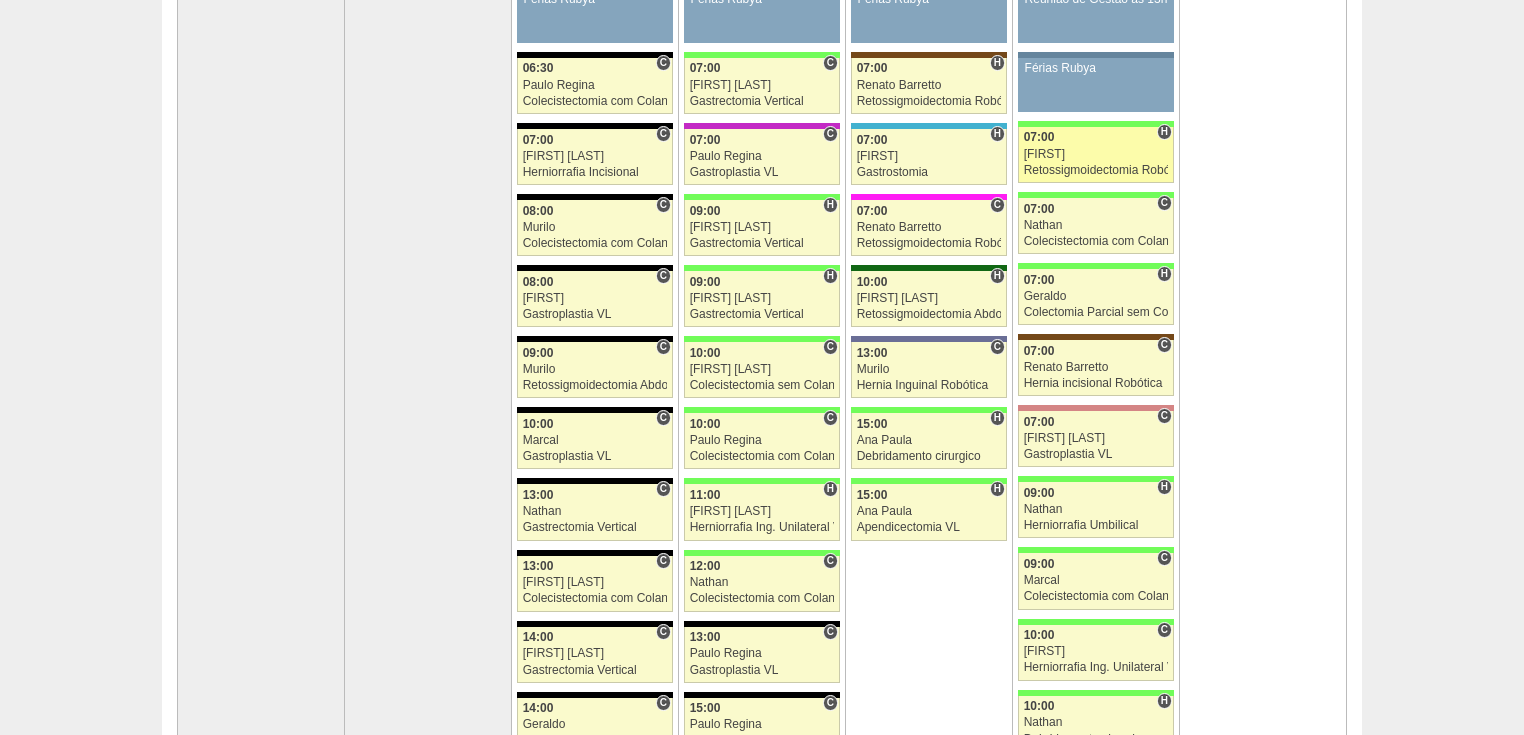 scroll, scrollTop: 0, scrollLeft: 0, axis: both 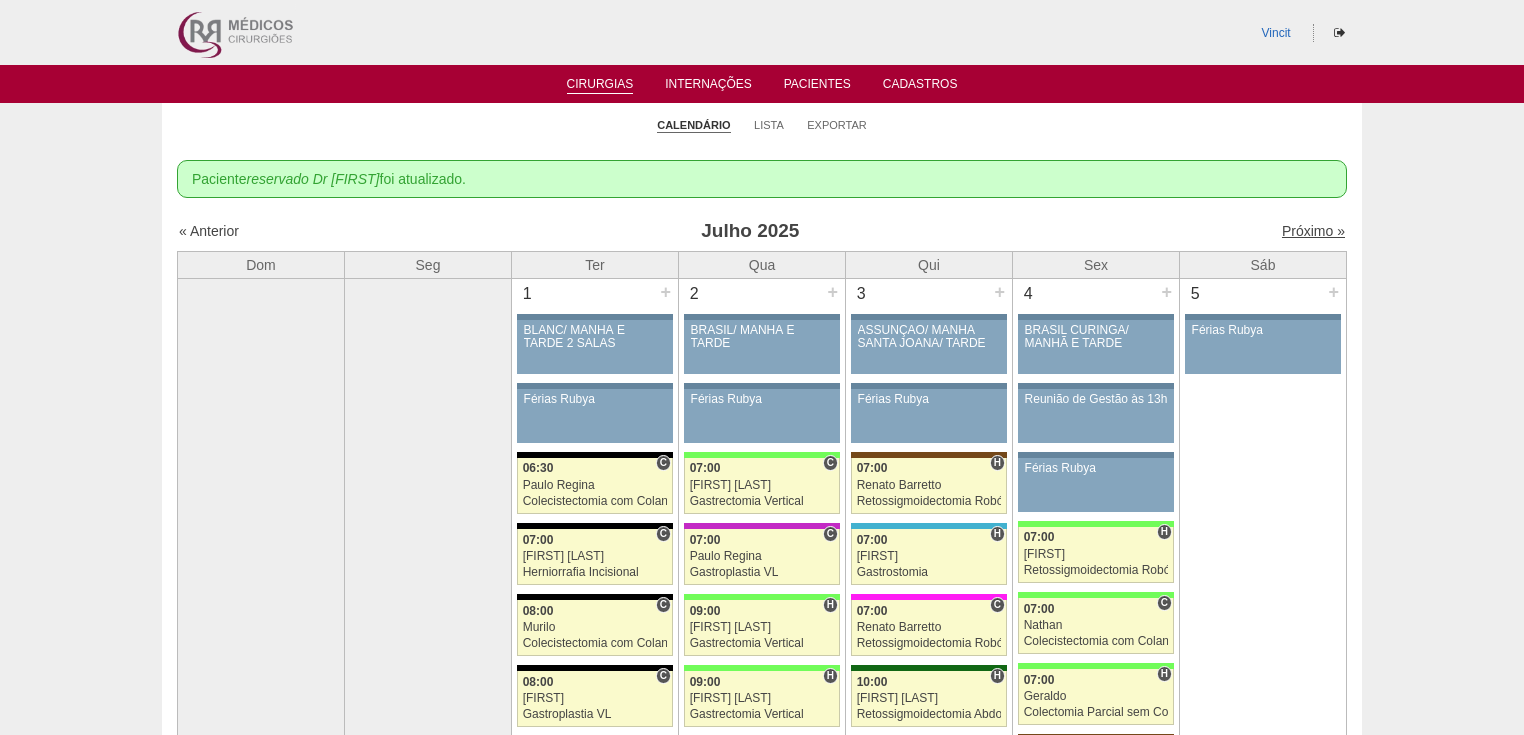 click on "Próximo »" at bounding box center (1313, 231) 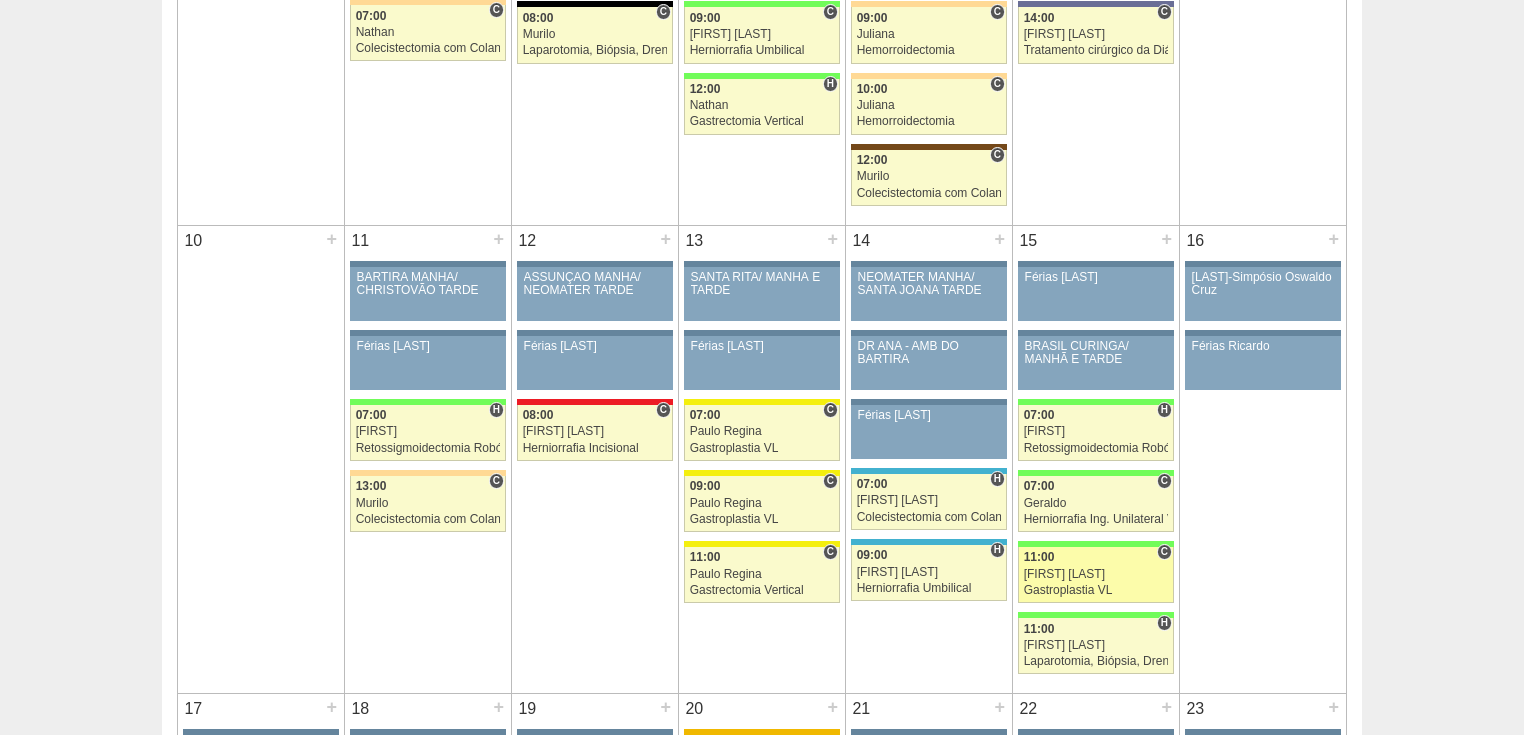 scroll, scrollTop: 1200, scrollLeft: 0, axis: vertical 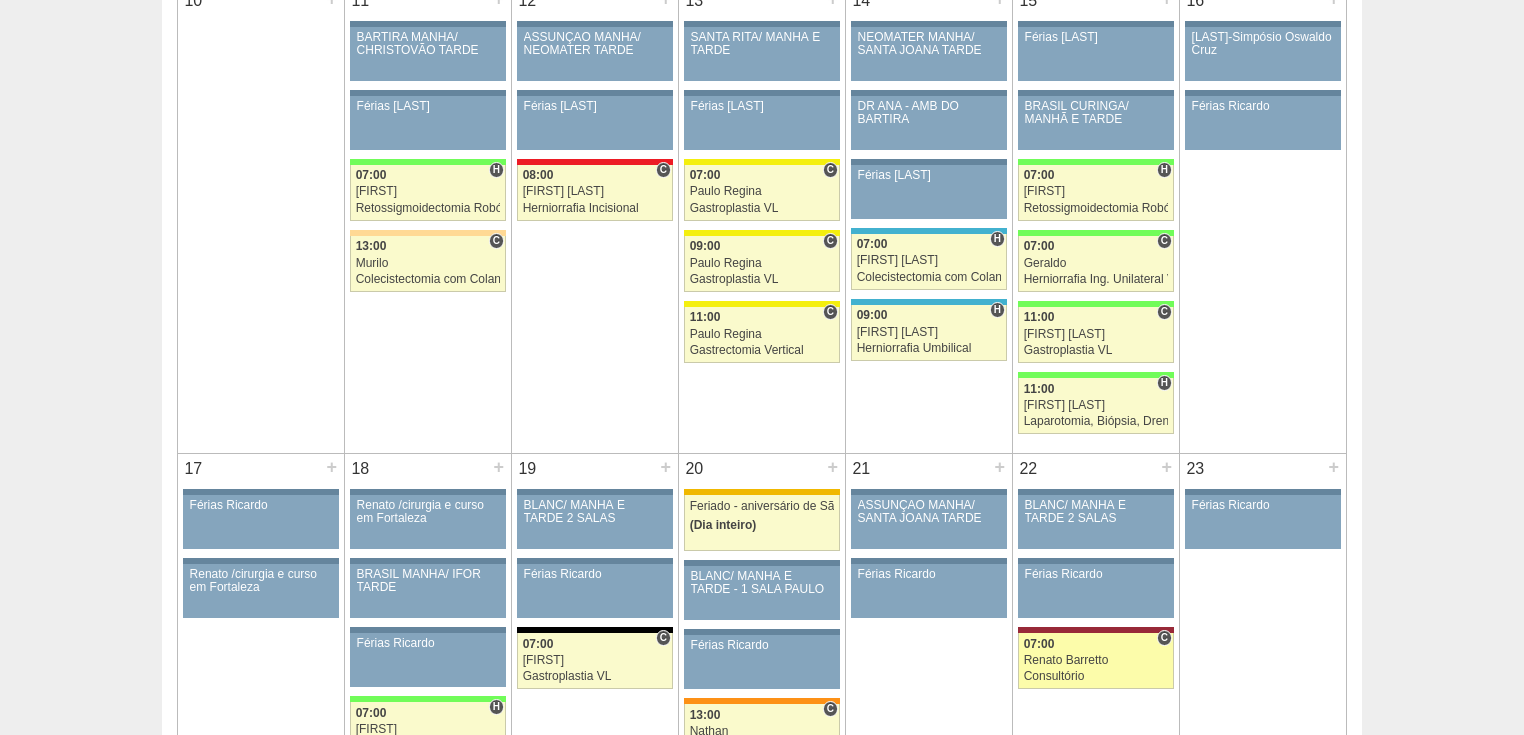 click on "Consultório" at bounding box center (1096, 676) 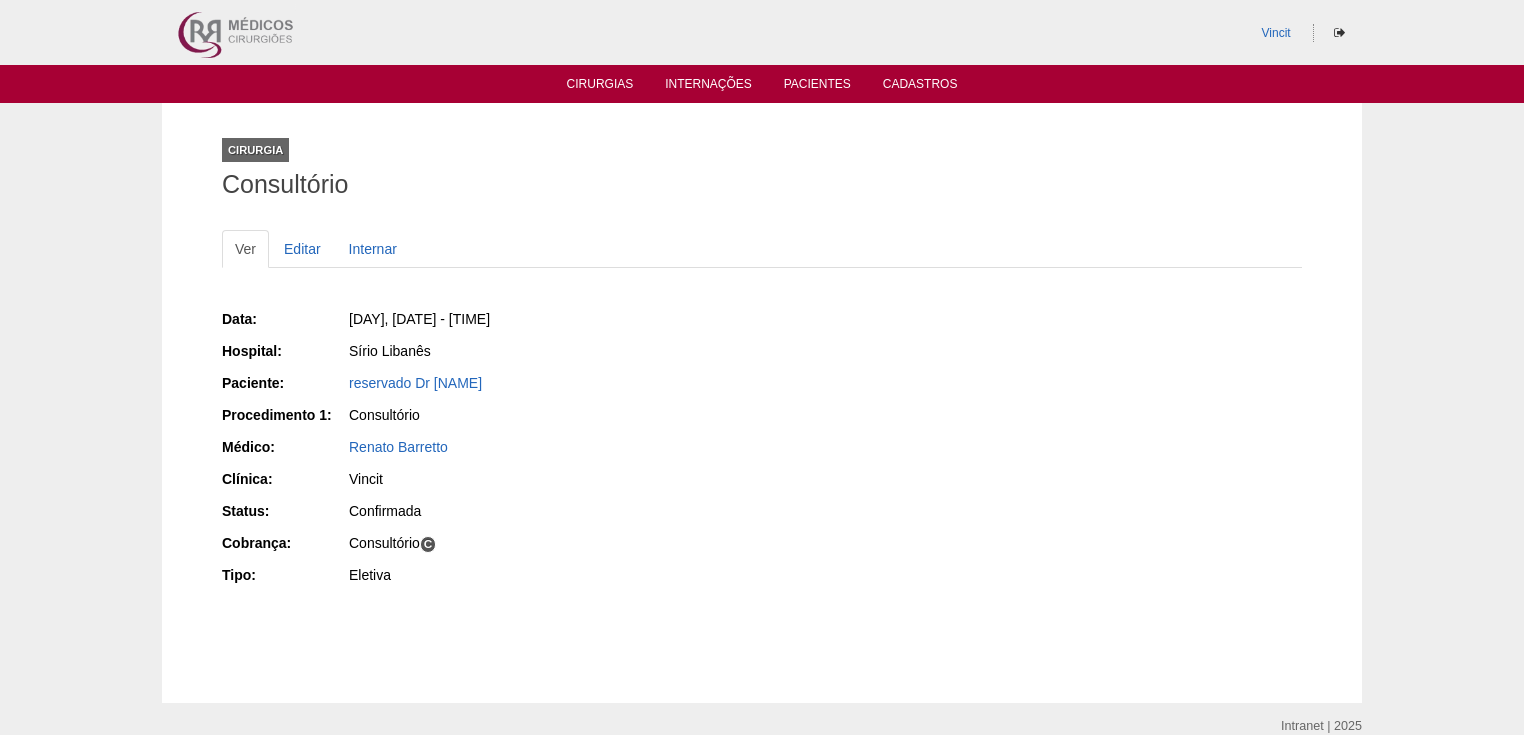 scroll, scrollTop: 0, scrollLeft: 0, axis: both 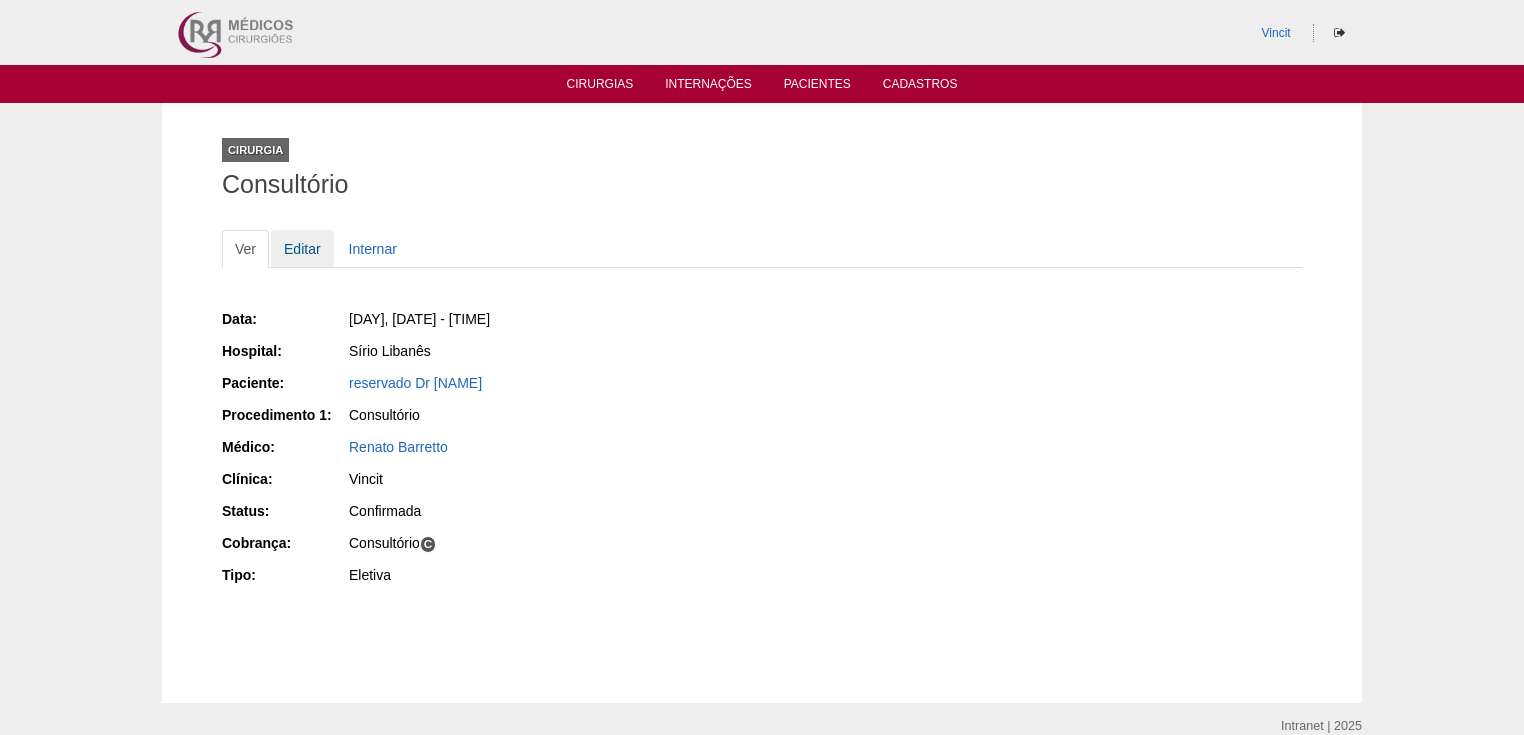 click on "Editar" at bounding box center [302, 249] 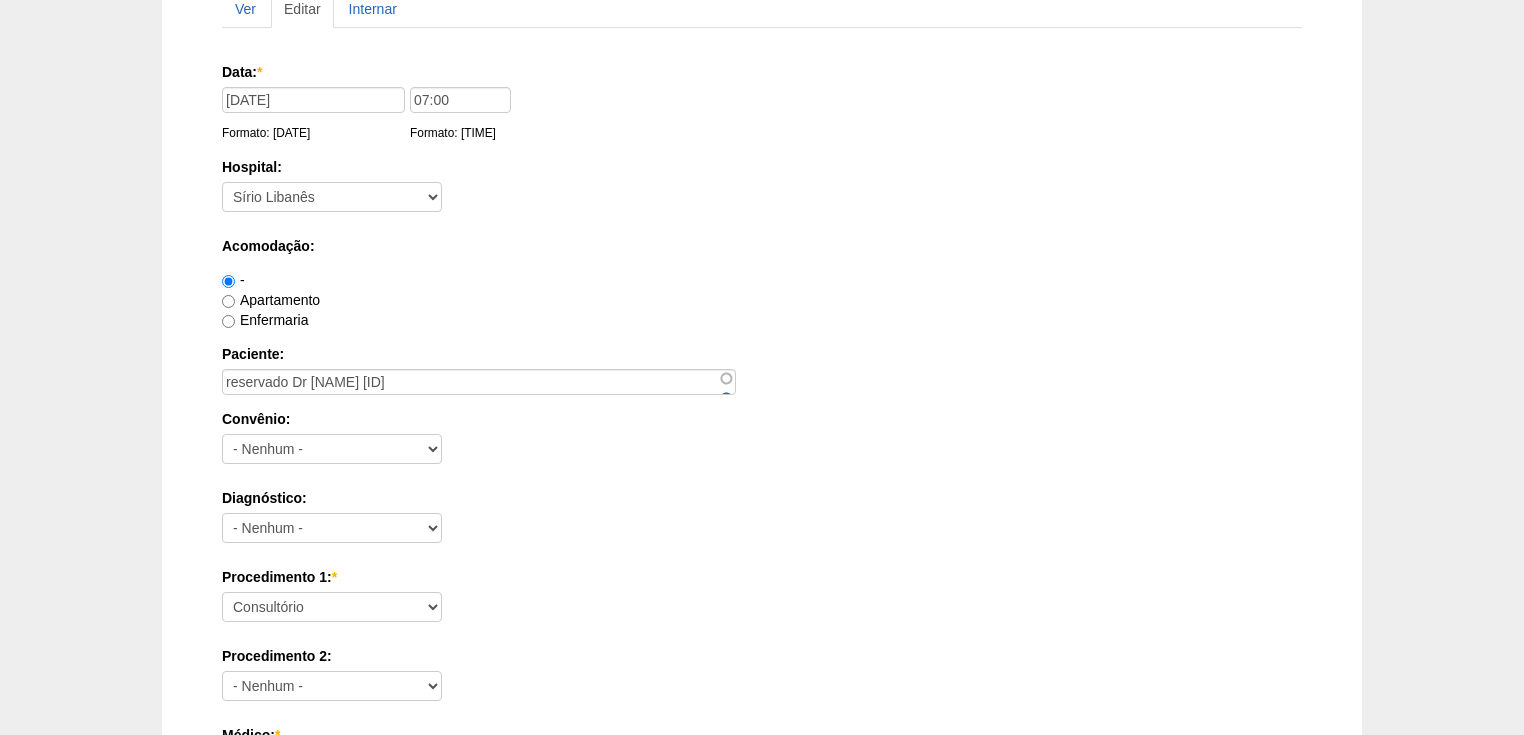 scroll, scrollTop: 320, scrollLeft: 0, axis: vertical 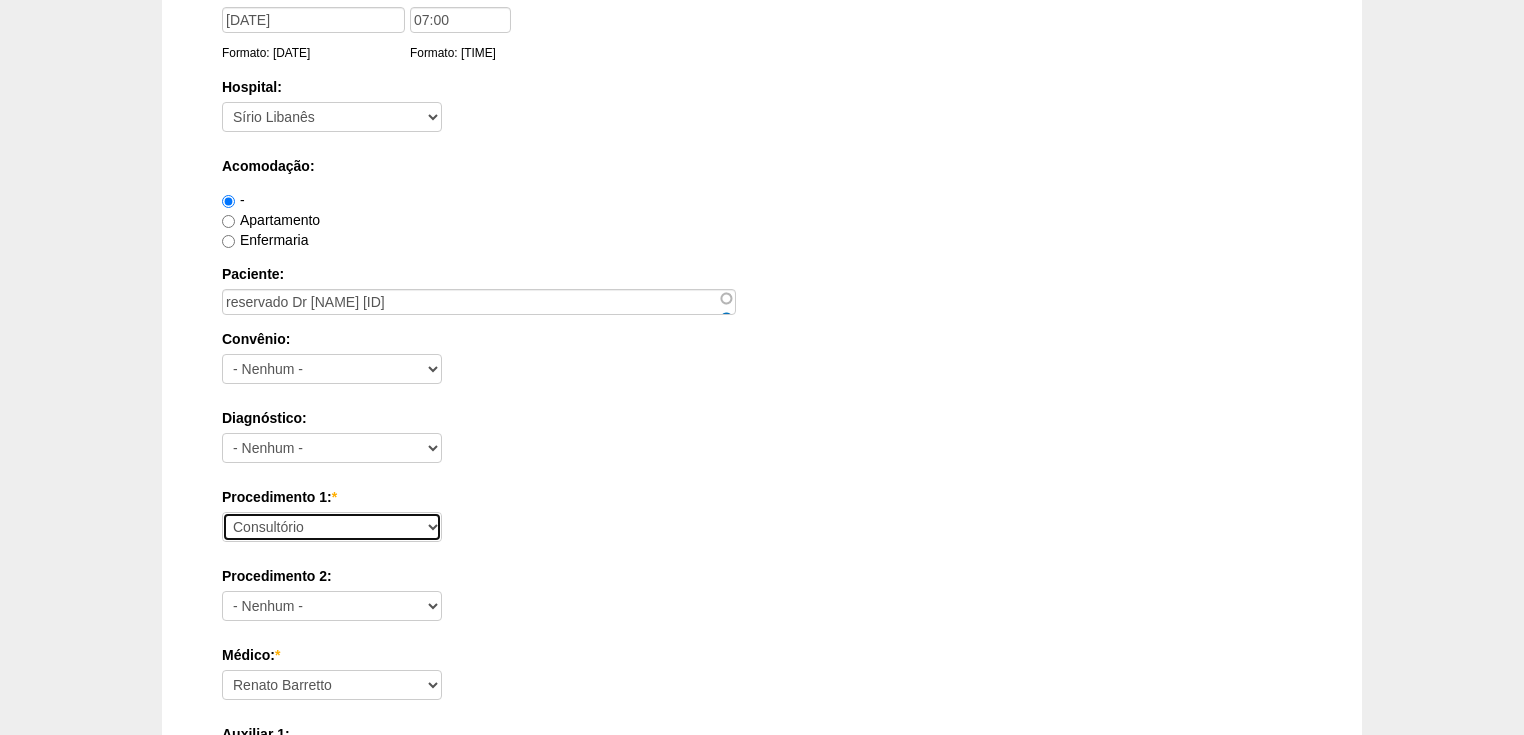 click on "Consultório Abscesso Hepático - Drenagem Abscesso perianal Amputação Abdômino Perineal do Reto por Video Apendicectomia Apendicectomia Robotica Apendicectomia VL Balão Allurion Biópsia de Pele ou Tumor Superficial Biópsia Hepática por Video Cantoplastia Ungueal Cisto de Mesenterio por Video Cisto Sacro-coccígeo - Cirurgia Clinico Colecistectomia com Colangiografia Colecistectomia com Colangiografia VL Colecistectomia Robótica Colecistectomia sem Colangiografia Colecistectomia sem Colangiografia VL Colecistojejunostomia Colecistostomia Colectomia Parcial com Colostomia  Colectomia Parcial com Colostomia VL Colectomia Parcial D Robótica Colectomia Parcial Robótica Colectomia Parcial sem Colostomia Colectomia Parcial sem Colostomia VL Colectomia Total com Íleo-retoanastomose Colectomia Total com Íleo-retoanastomose VL Colectomia Total com Ileostomia Colectomia Total com Ileostomia VL Colectomia Total Robótica Colédoco ou Hepático-Jejunostomia Colédoco ou Hepático-Jejunostomia VL Enteropexia" at bounding box center [332, 527] 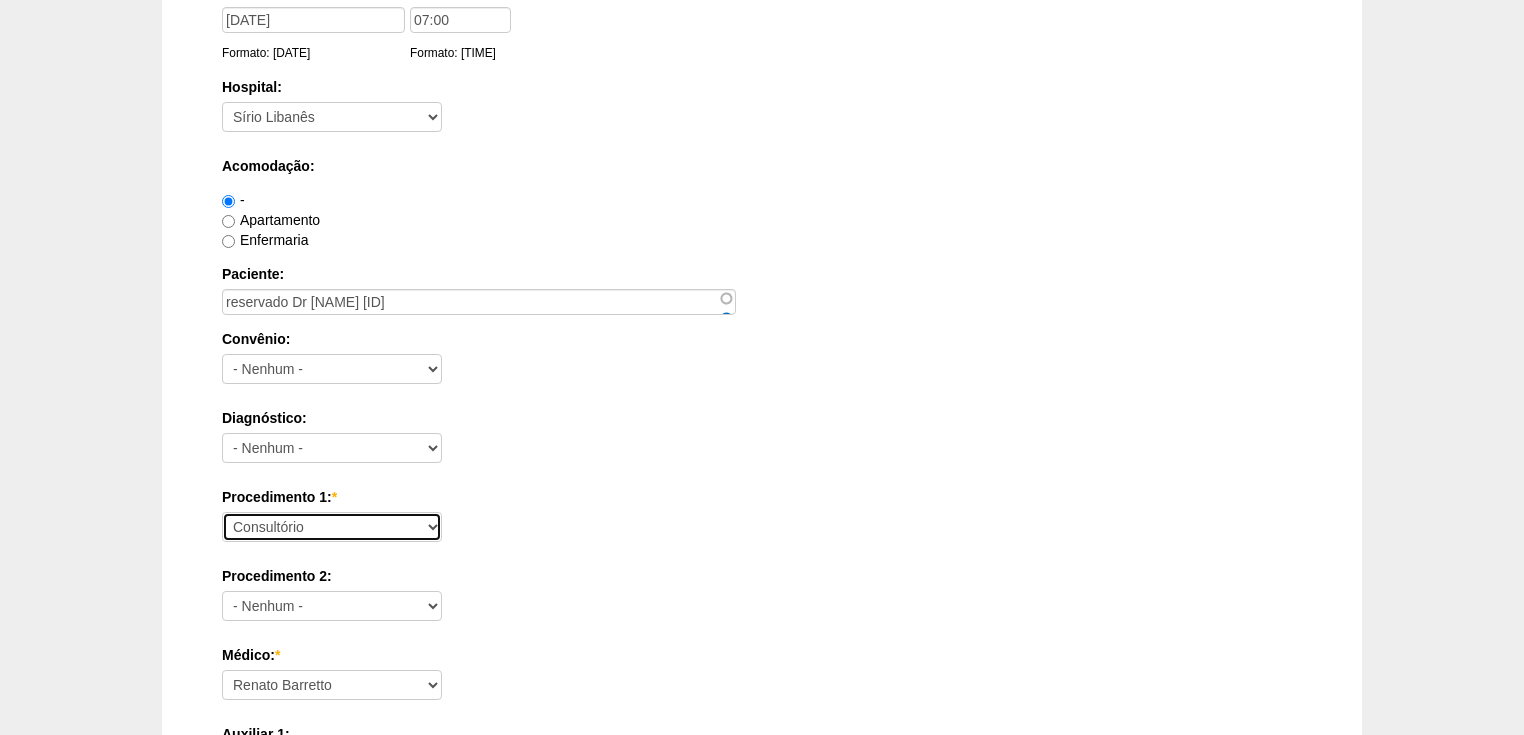 select on "[POSTAL_CODE]" 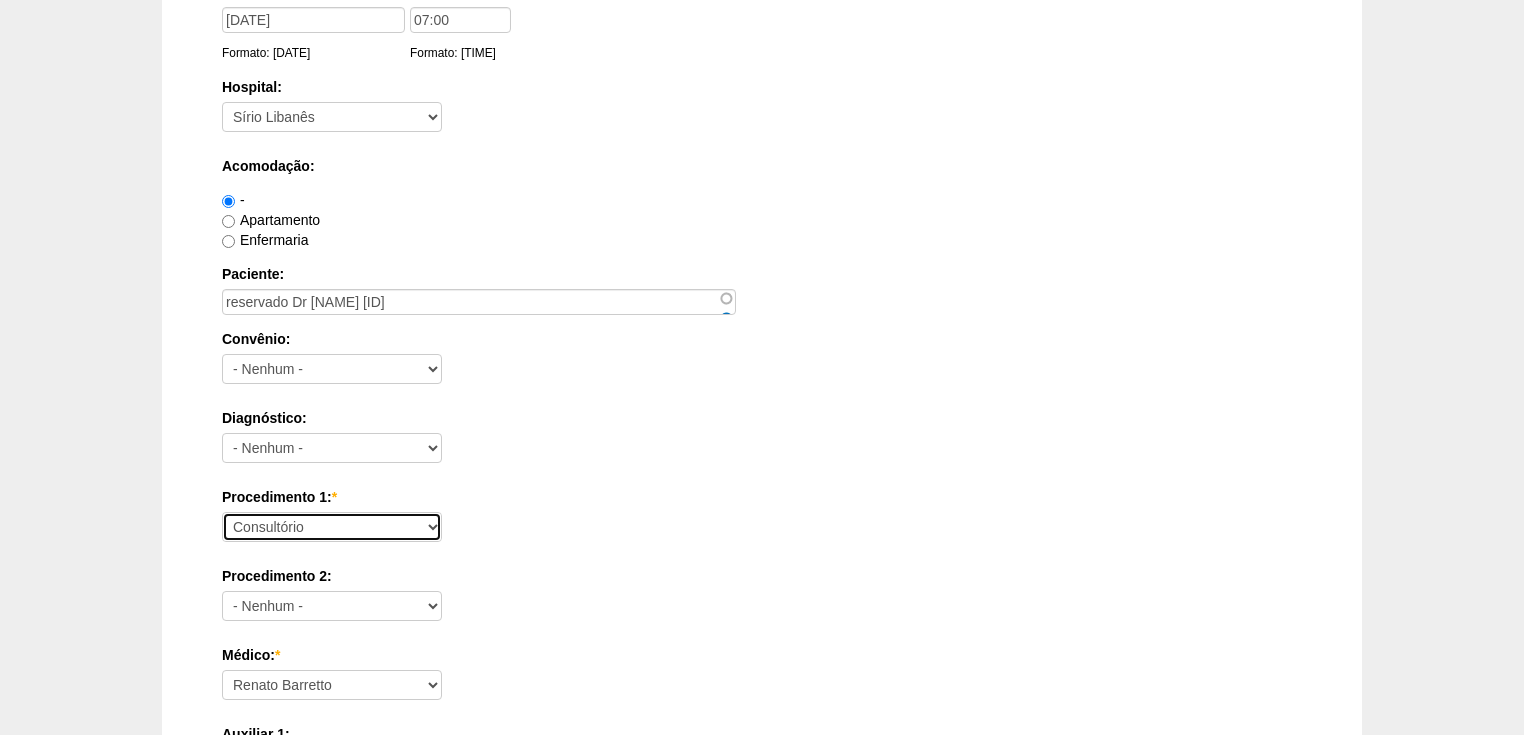 click on "Consultório Abscesso Hepático - Drenagem Abscesso perianal Amputação Abdômino Perineal do Reto por Vídeo Apendicectomia Apendicectomia Robotica Apendicectomia VL Balão Allurion Biópsia de Pele ou Tumor Superficial Biópsia Hepática por Video Cantoplastia Ungueal Cisto de Mesenterio por Video Cisto Sacro-coccígeo - Cirurgia Clinico Colecistectomia com Colangiografia Colecistectomia com Colangiografia VL Colecistectomia Robótica Colecistectomia sem Colangiografia Colecistectomia sem Colangiografia VL Colecistojejunostomia Colecistostomia Colectomia Parcial com Colostomia  Colectomia Parcial com Colostomia VL Colectomia Parcial D Robótica Colectomia Parcial Robótica Colectomia Parcial sem Colostomia Colectomia Parcial sem Colostomia VL Colectomia Total com Íleo-retoanastomose Colectomia Total com Íleo-retoanastomose VL Colectomia Total com Ileostomia Colectomia Total com Ileostomia VL Colectomia Total Robótica Colédoco ou Hepático-Jejunostomia Colédoco ou Hepático-Jejunostomia VL Enteropexia" at bounding box center (332, 527) 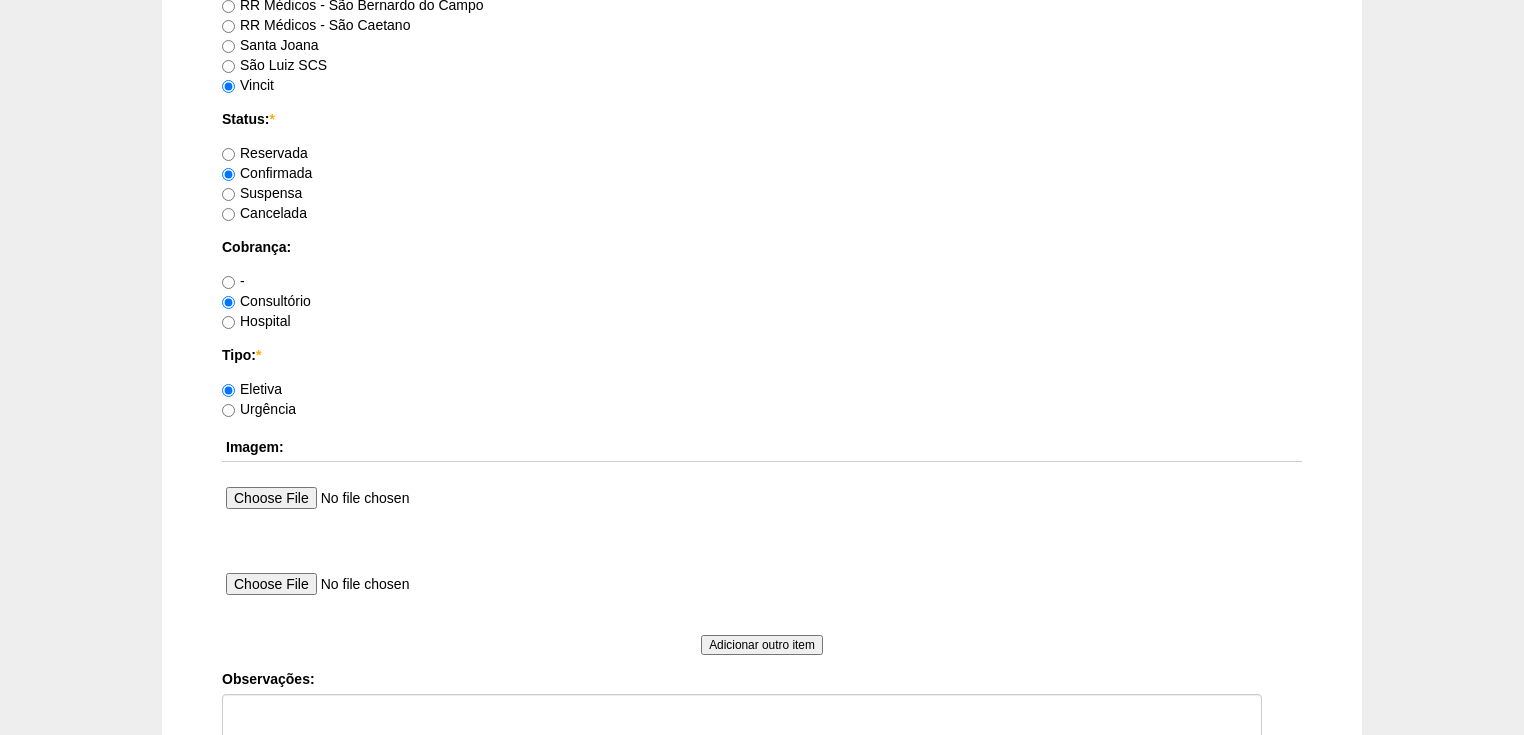 scroll, scrollTop: 1680, scrollLeft: 0, axis: vertical 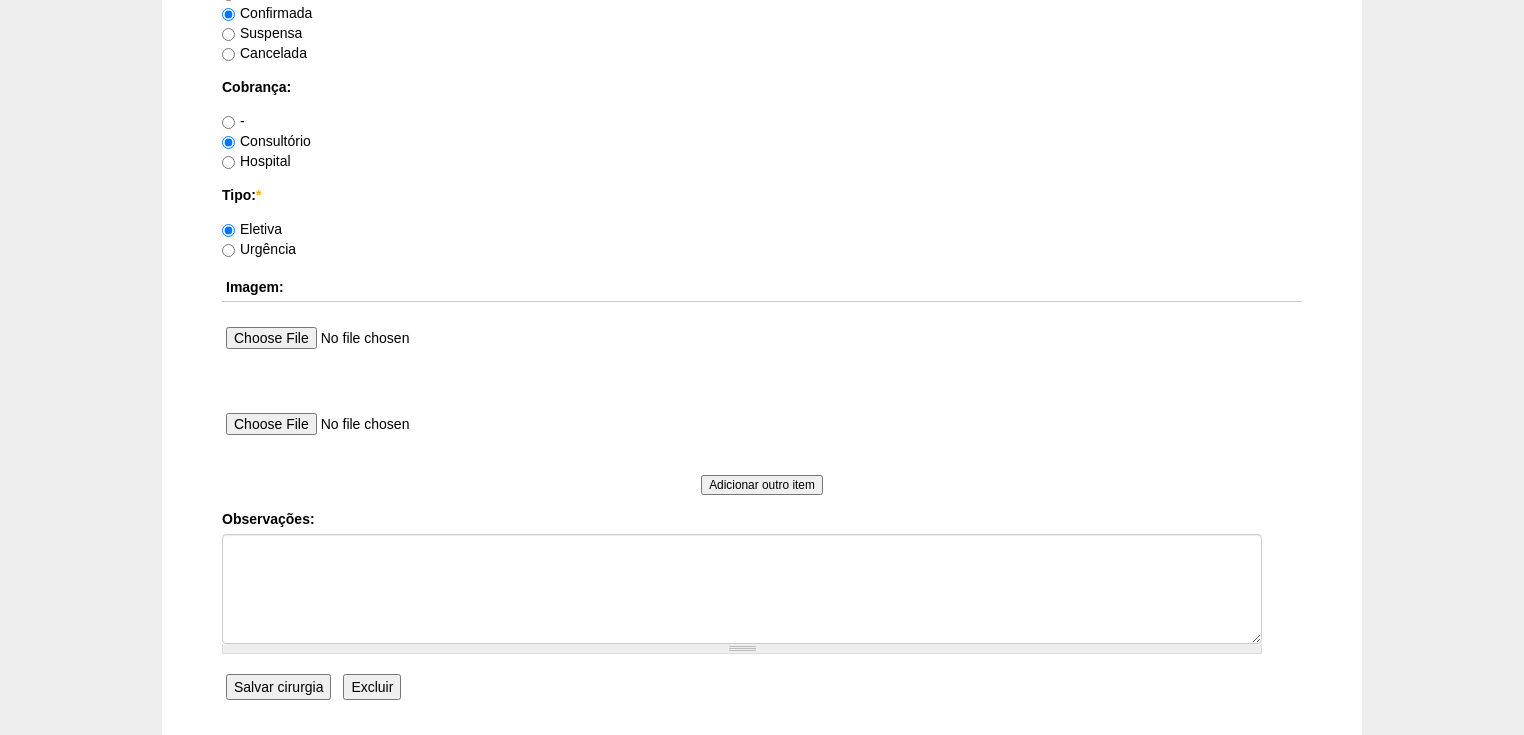 click on "Salvar cirurgia" at bounding box center (278, 687) 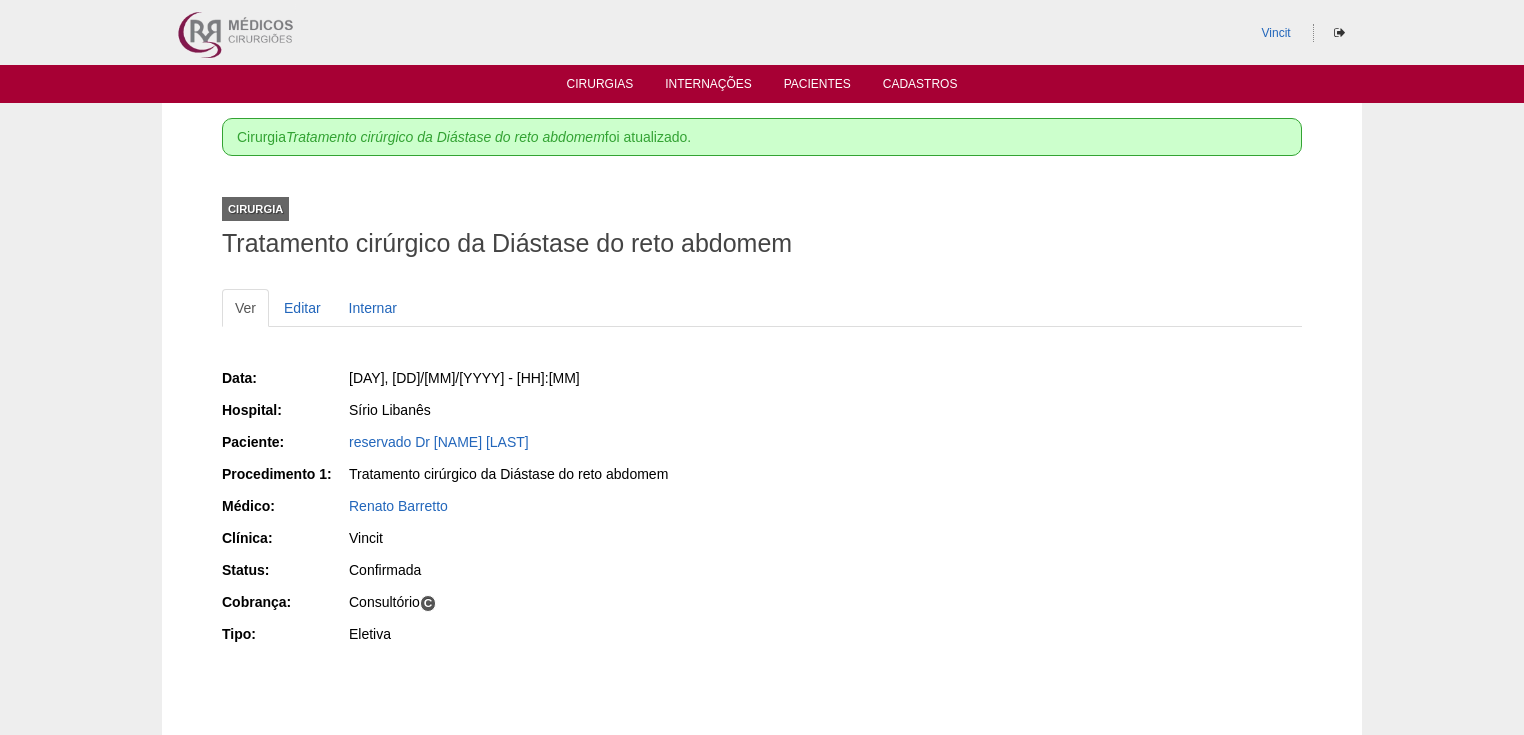 scroll, scrollTop: 0, scrollLeft: 0, axis: both 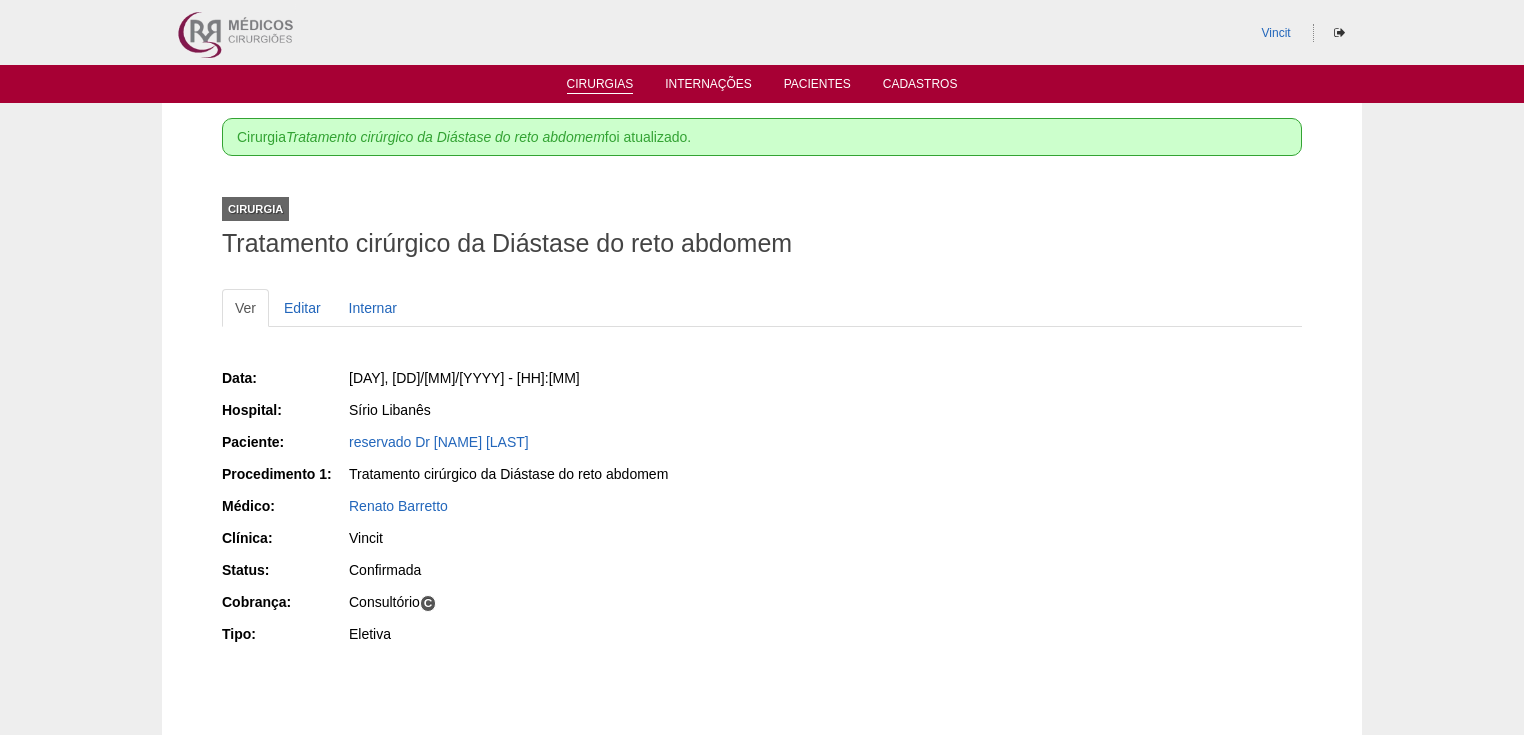 click on "Cirurgias" at bounding box center (600, 85) 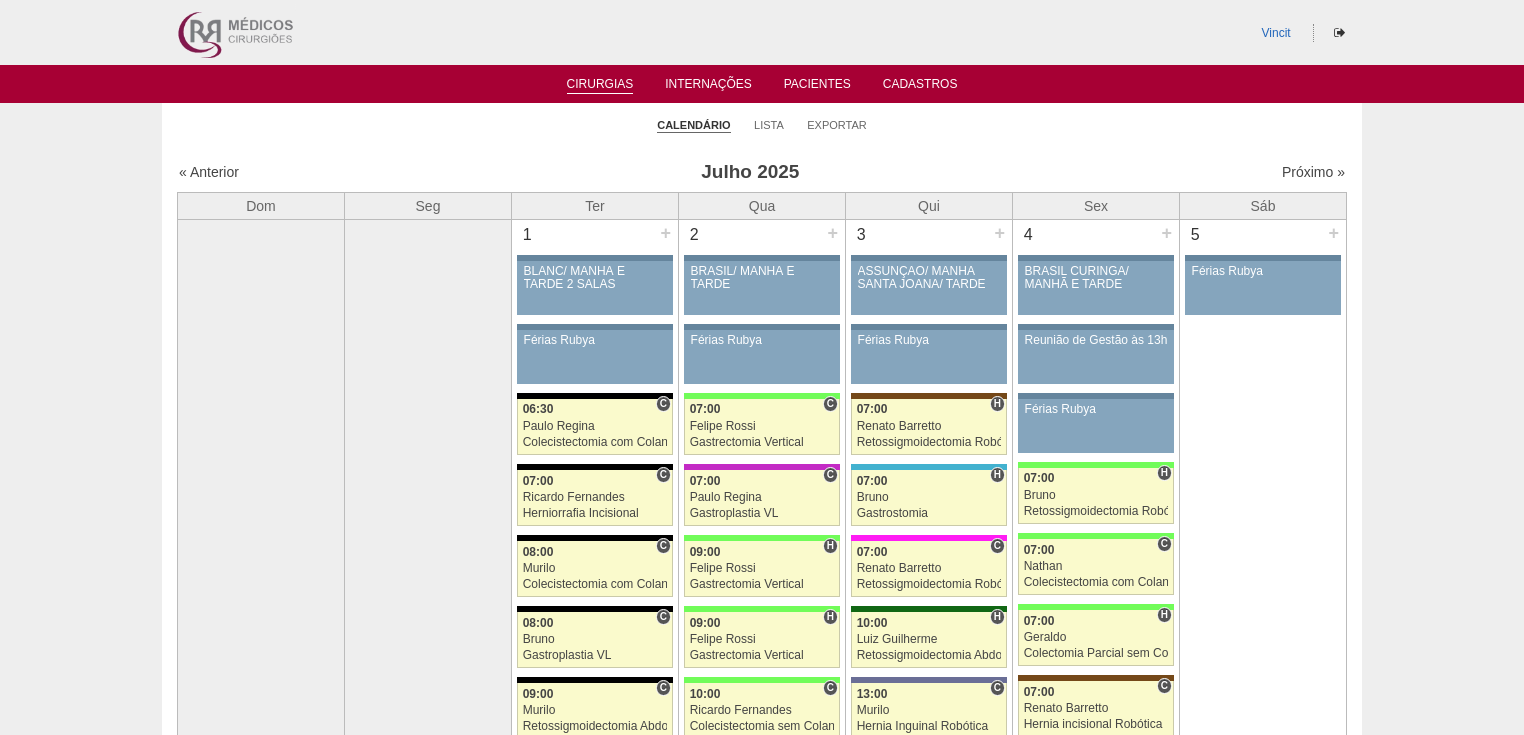 scroll, scrollTop: 0, scrollLeft: 0, axis: both 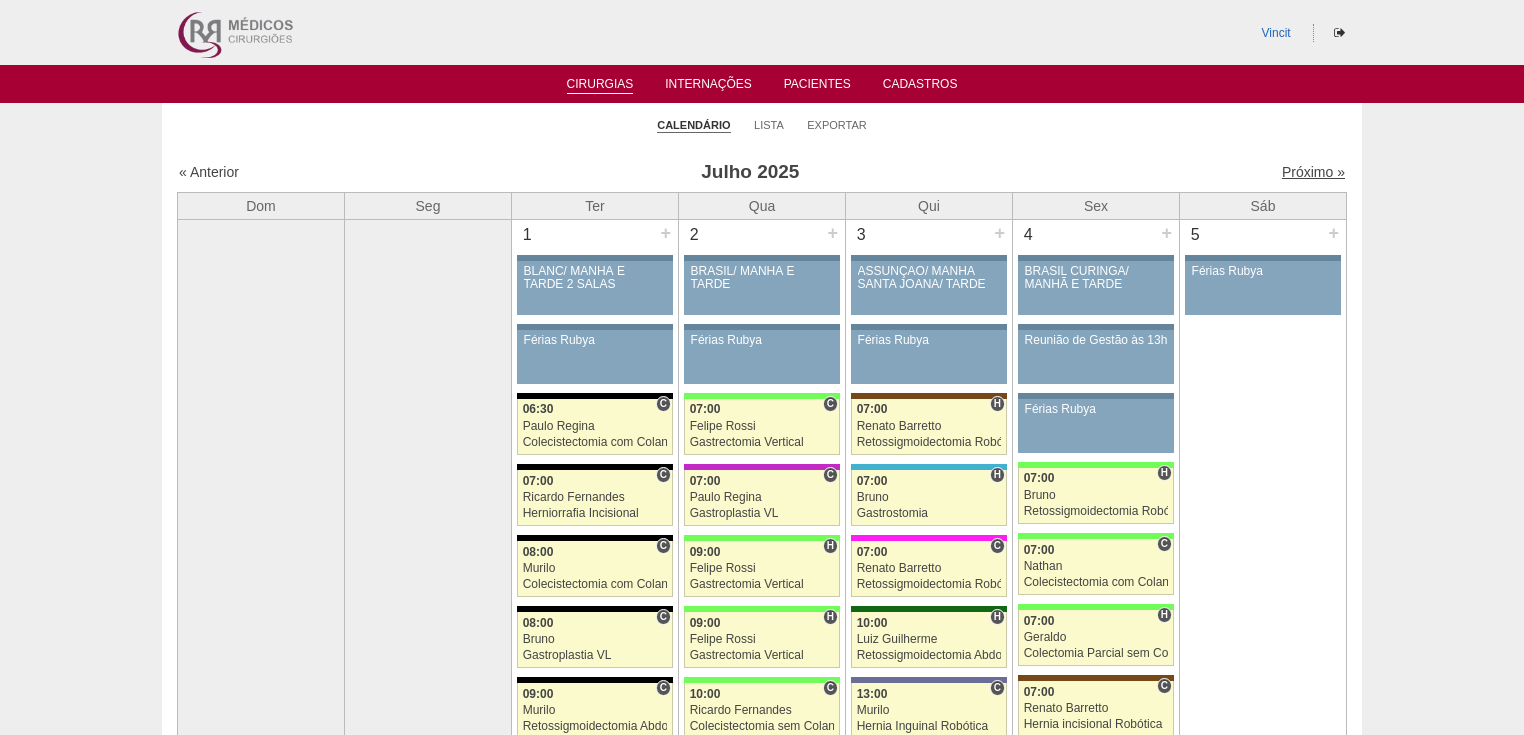 click on "Próximo »" at bounding box center (1313, 172) 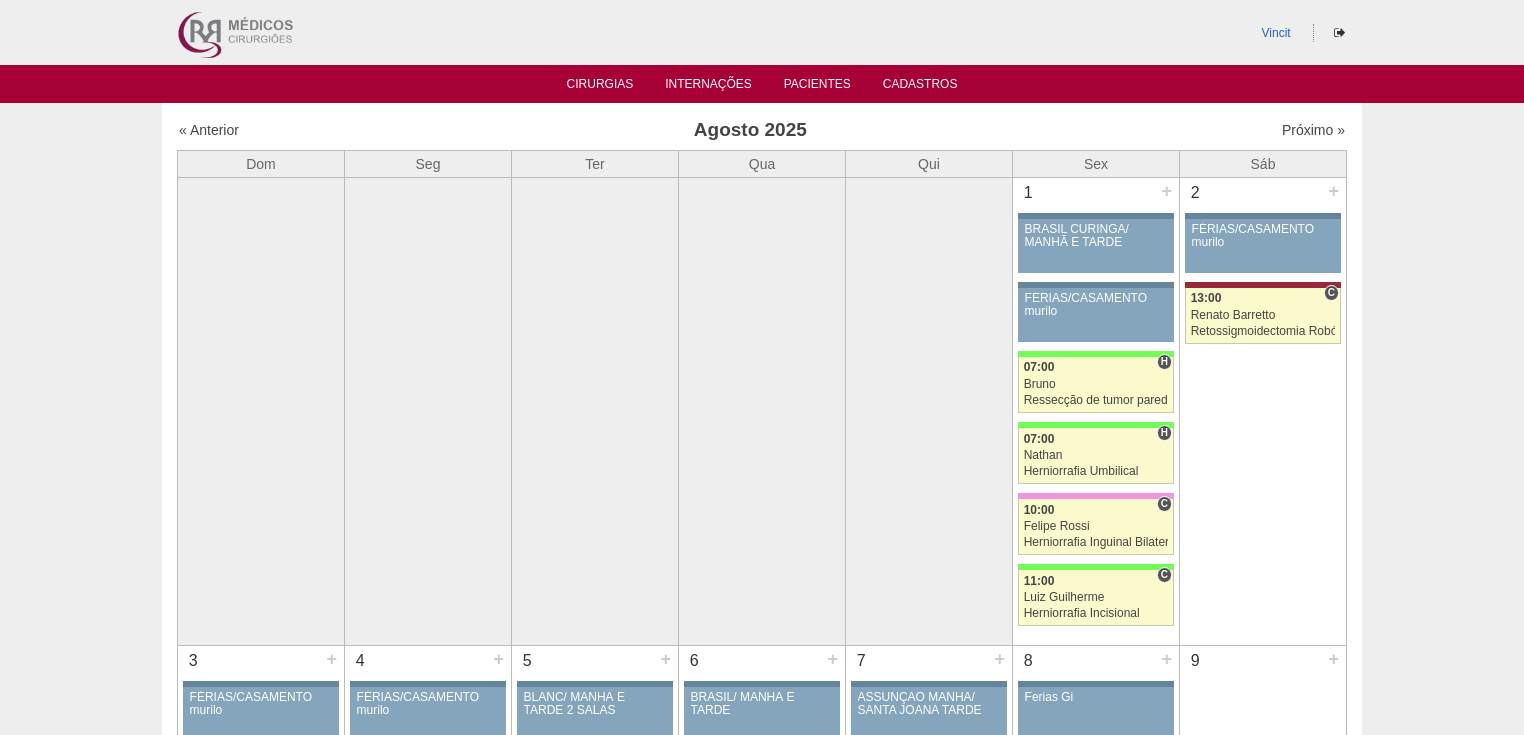 scroll, scrollTop: 80, scrollLeft: 0, axis: vertical 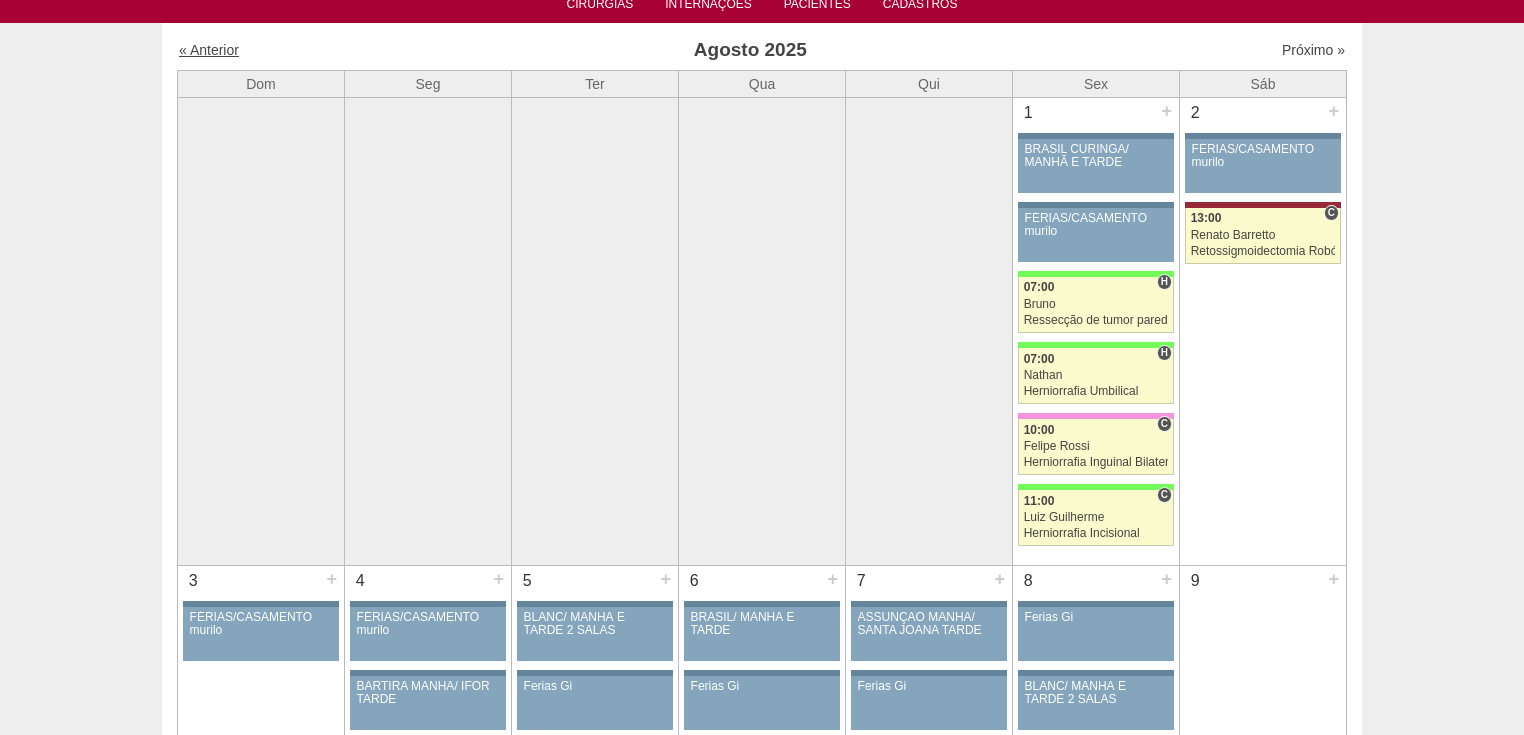 click on "« Anterior" at bounding box center [209, 50] 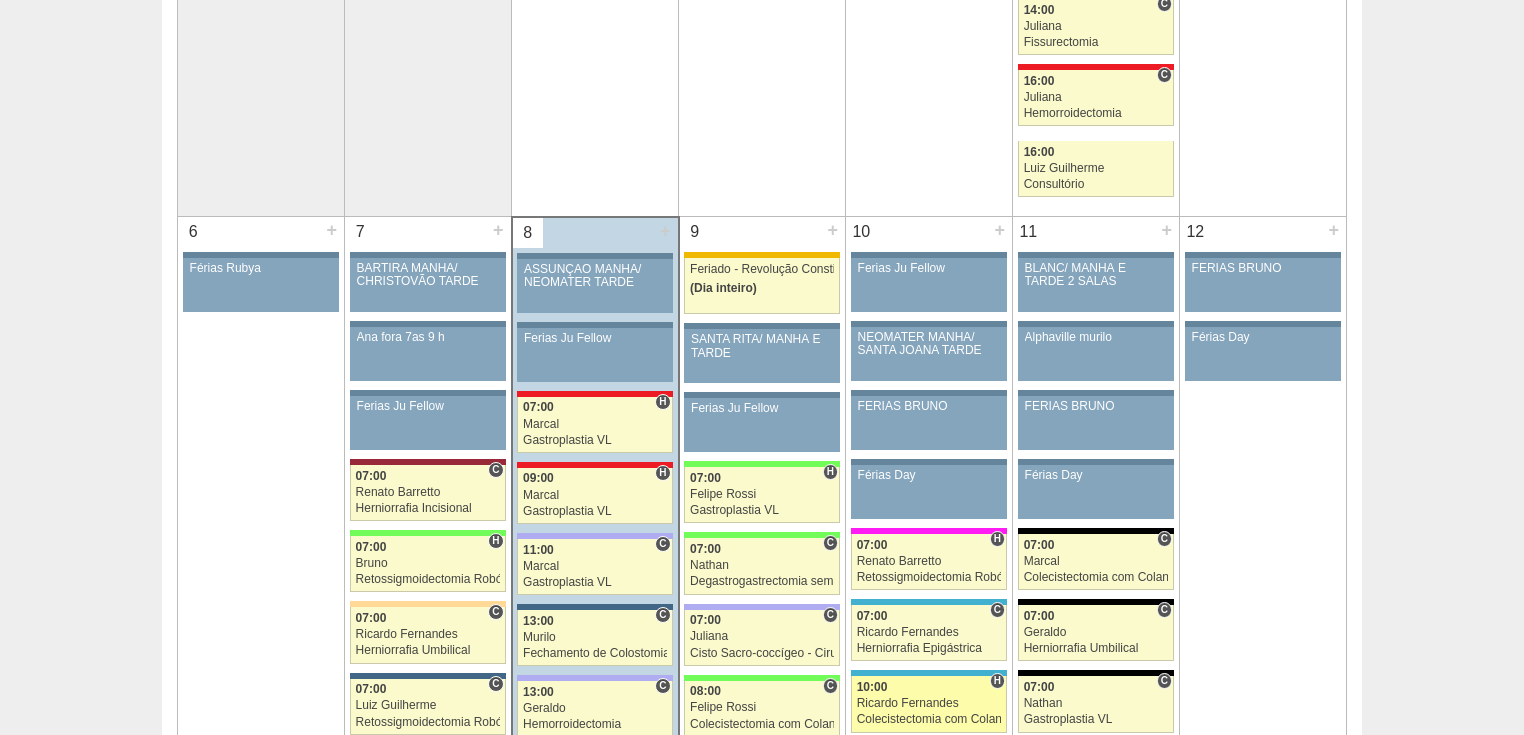 scroll, scrollTop: 1520, scrollLeft: 0, axis: vertical 